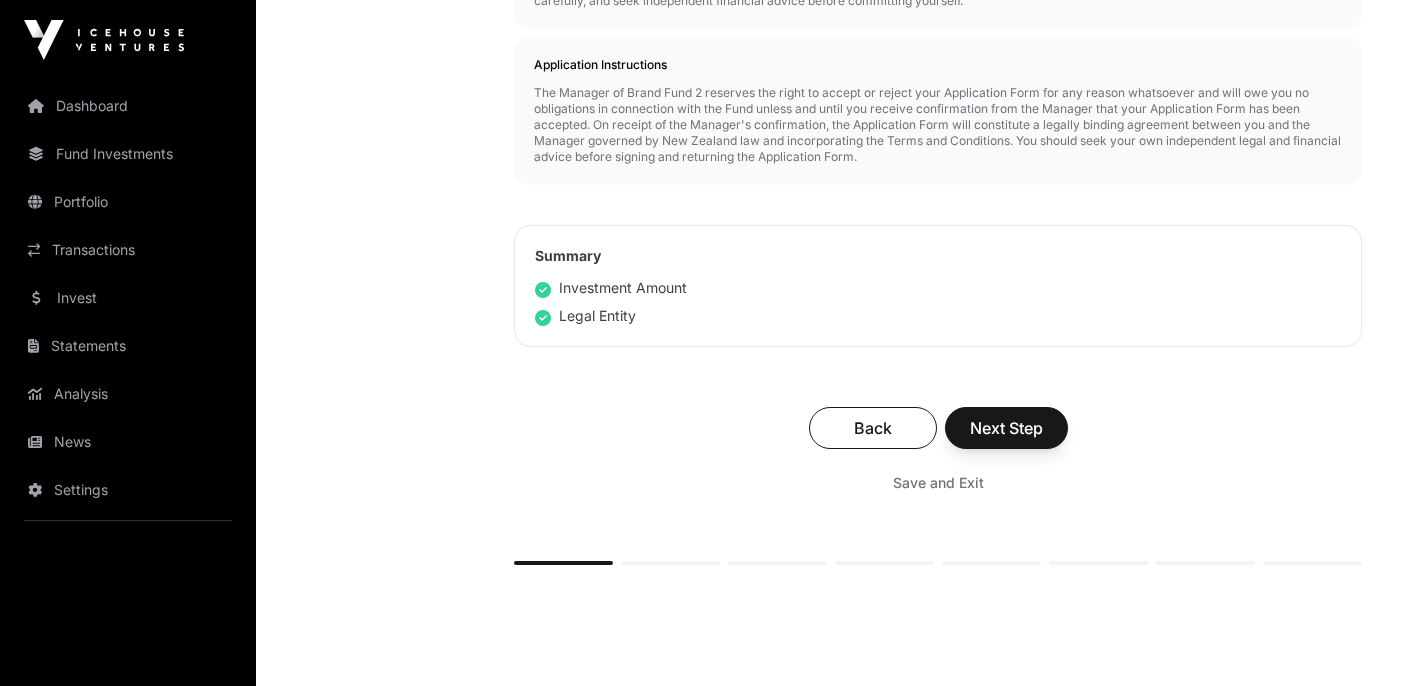 scroll, scrollTop: 988, scrollLeft: 0, axis: vertical 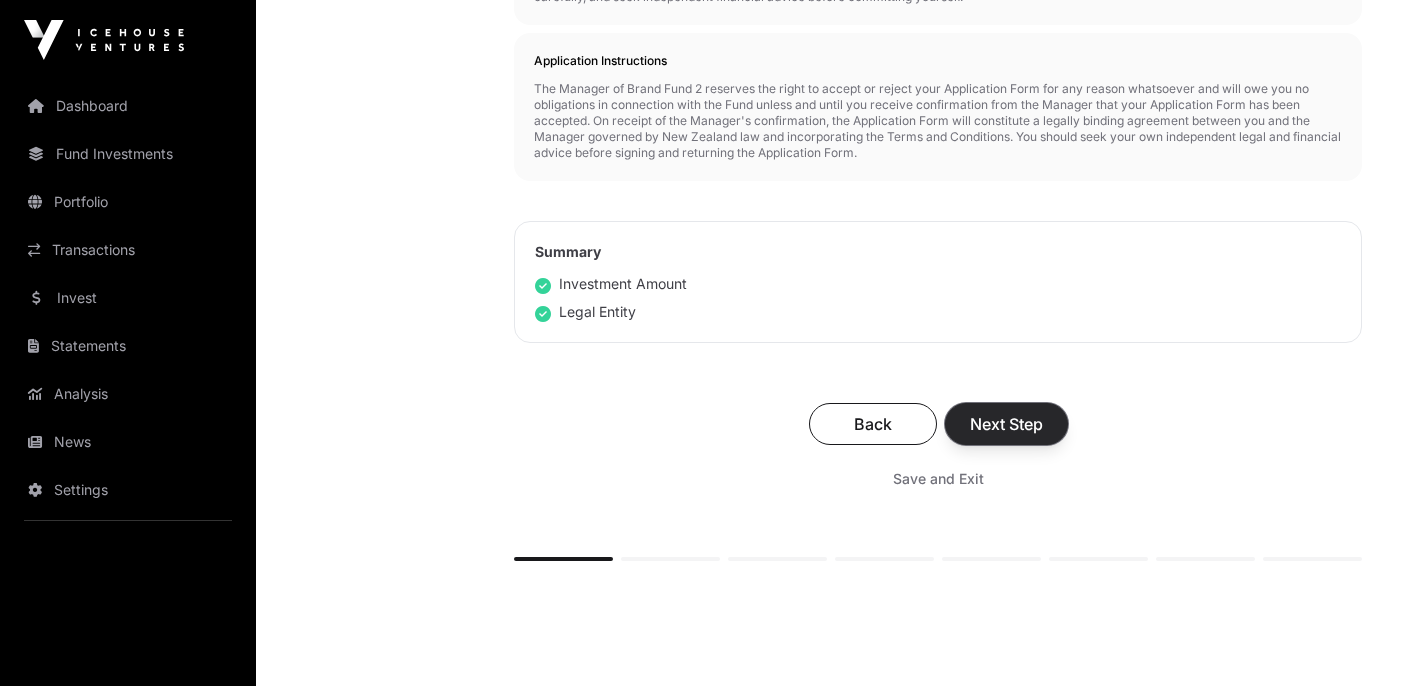 click on "Next Step" 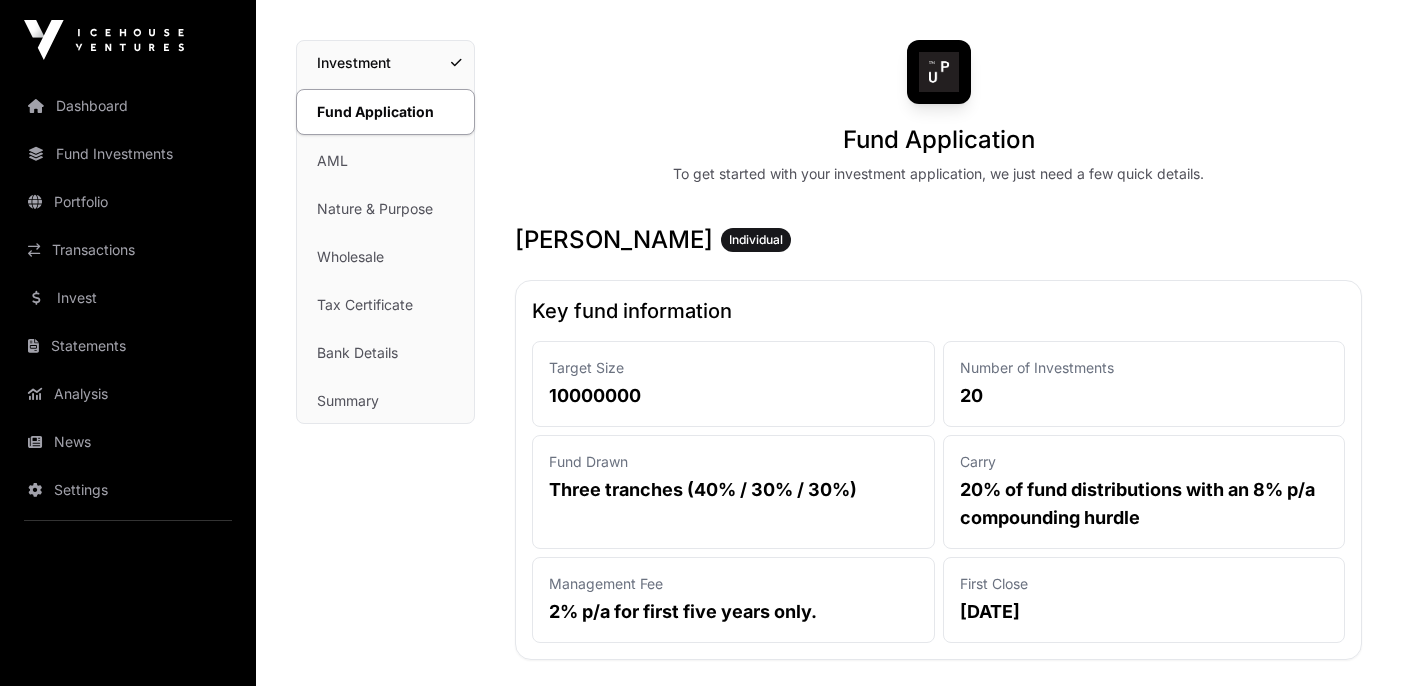 scroll, scrollTop: 128, scrollLeft: 0, axis: vertical 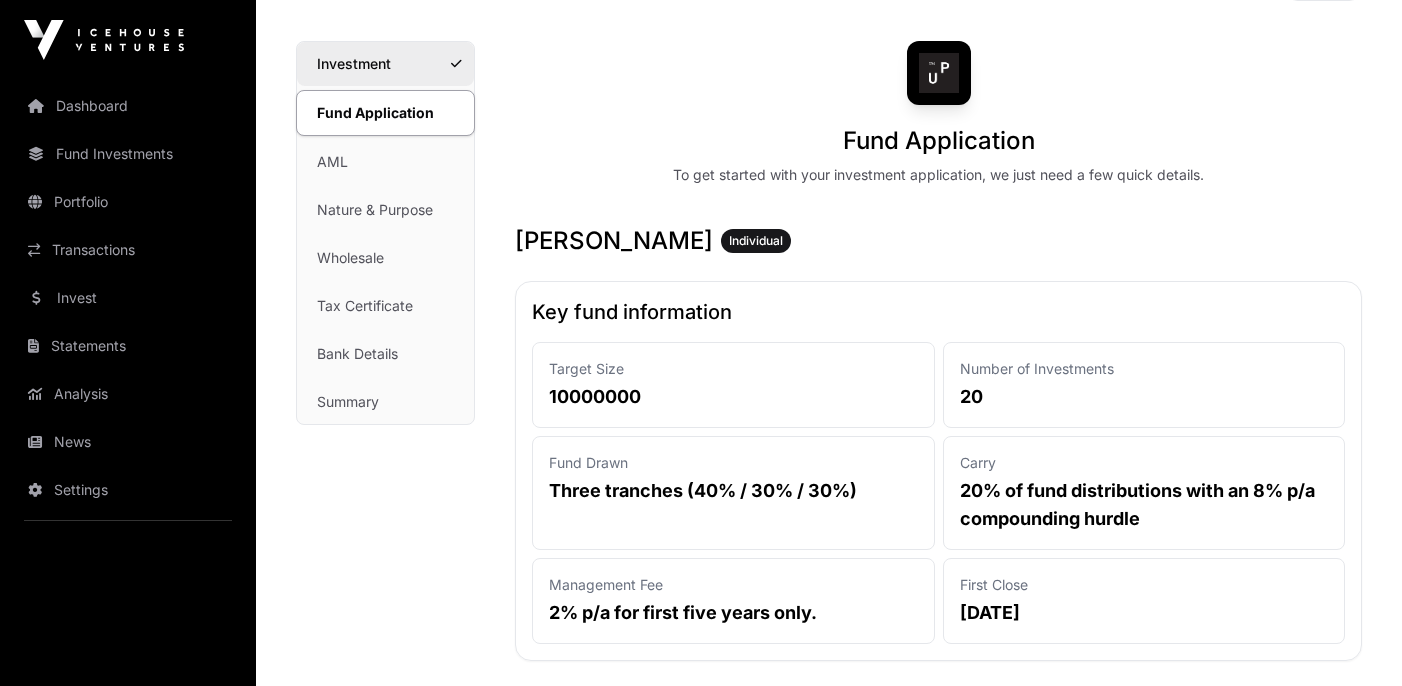 click on "Investment" 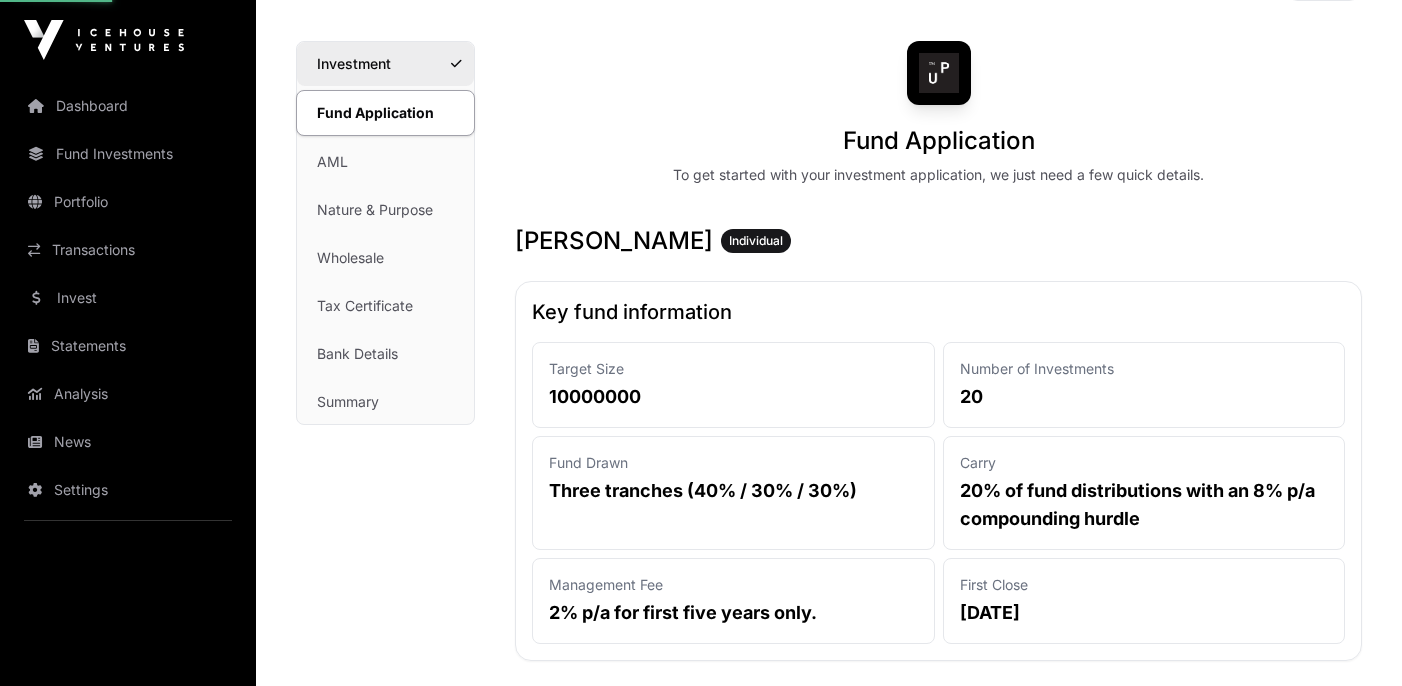scroll, scrollTop: 0, scrollLeft: 0, axis: both 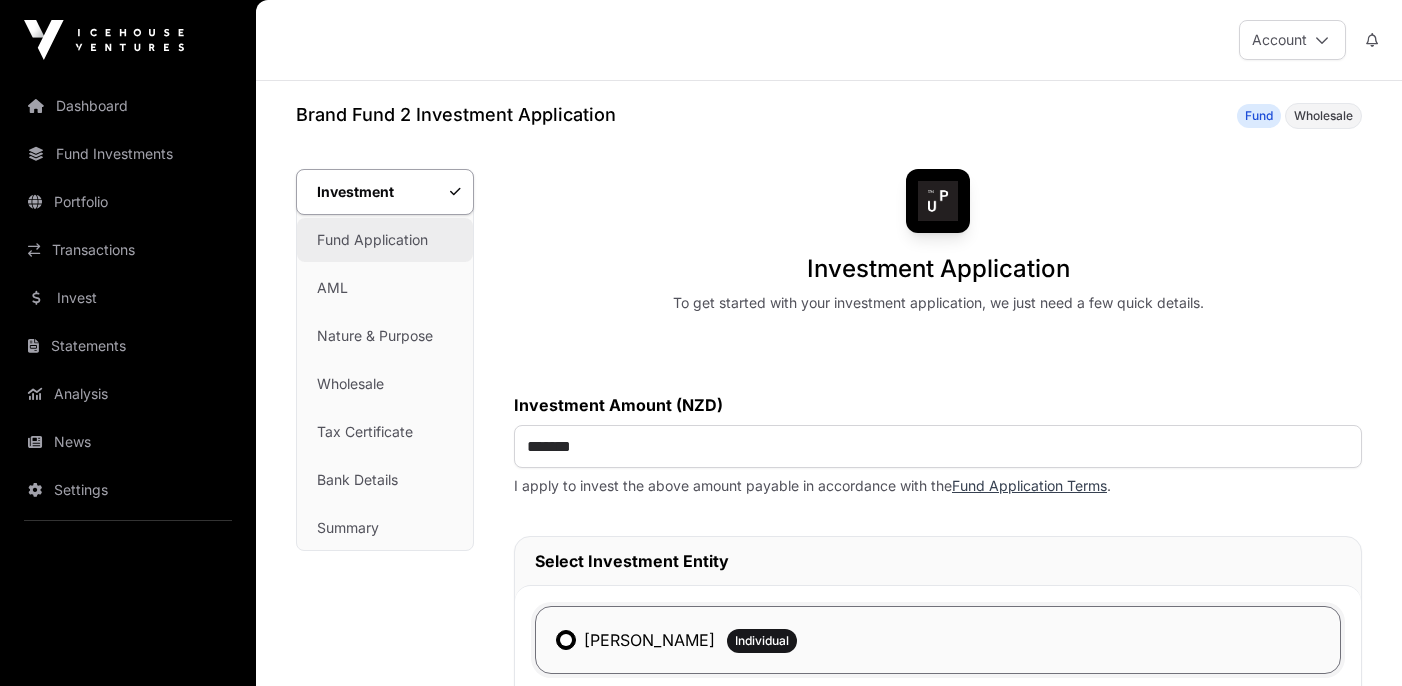 click on "Fund Application" 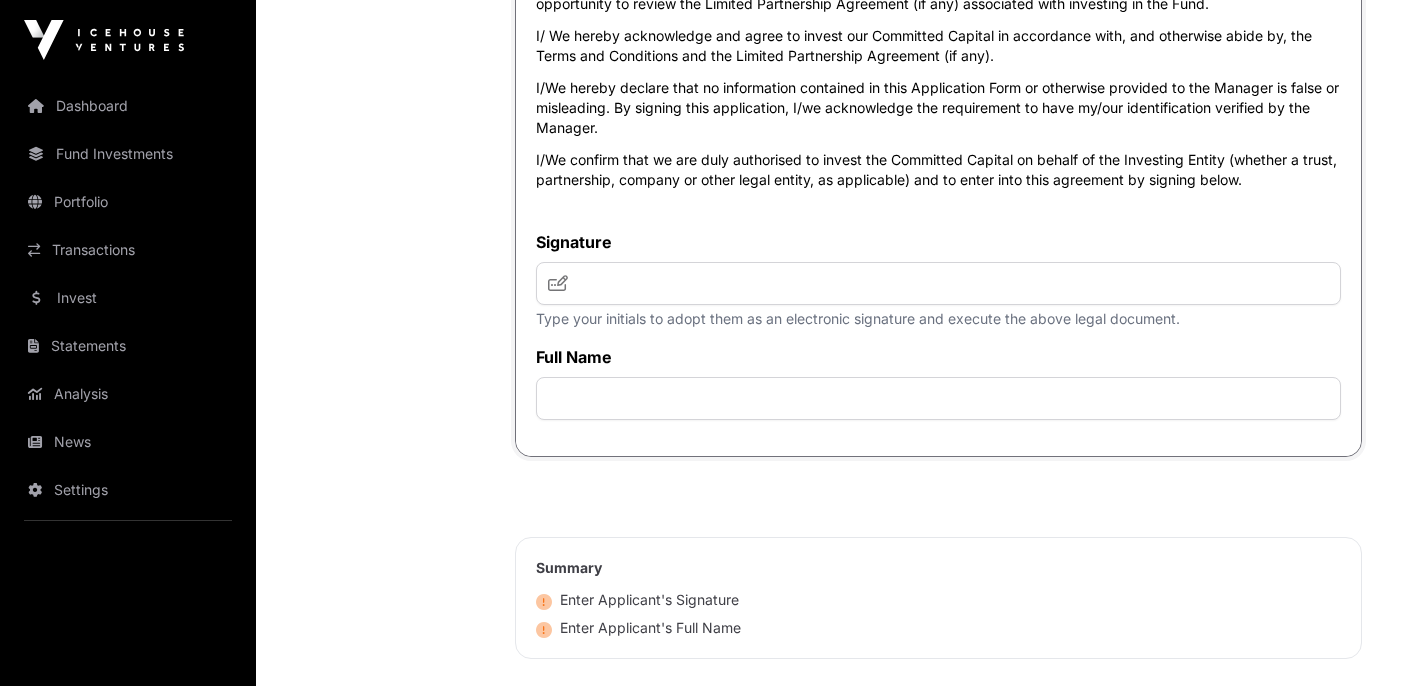 scroll, scrollTop: 8961, scrollLeft: 0, axis: vertical 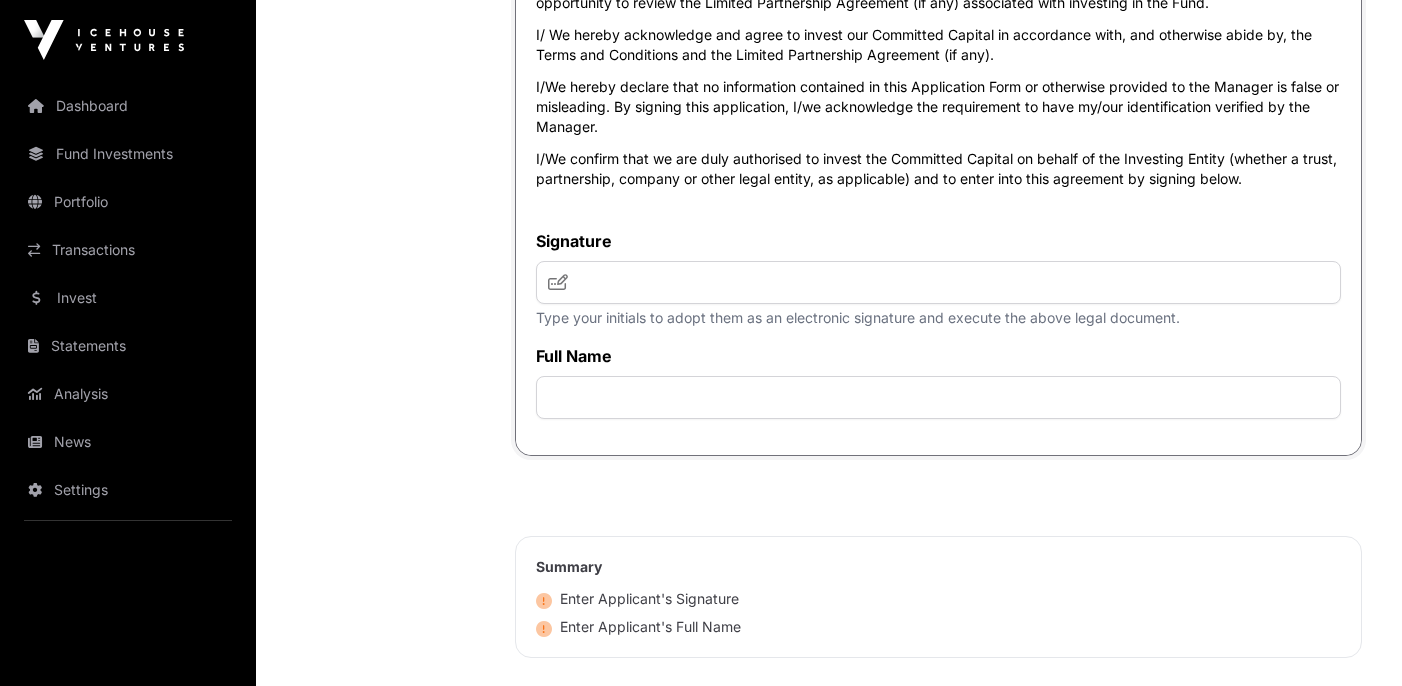 click 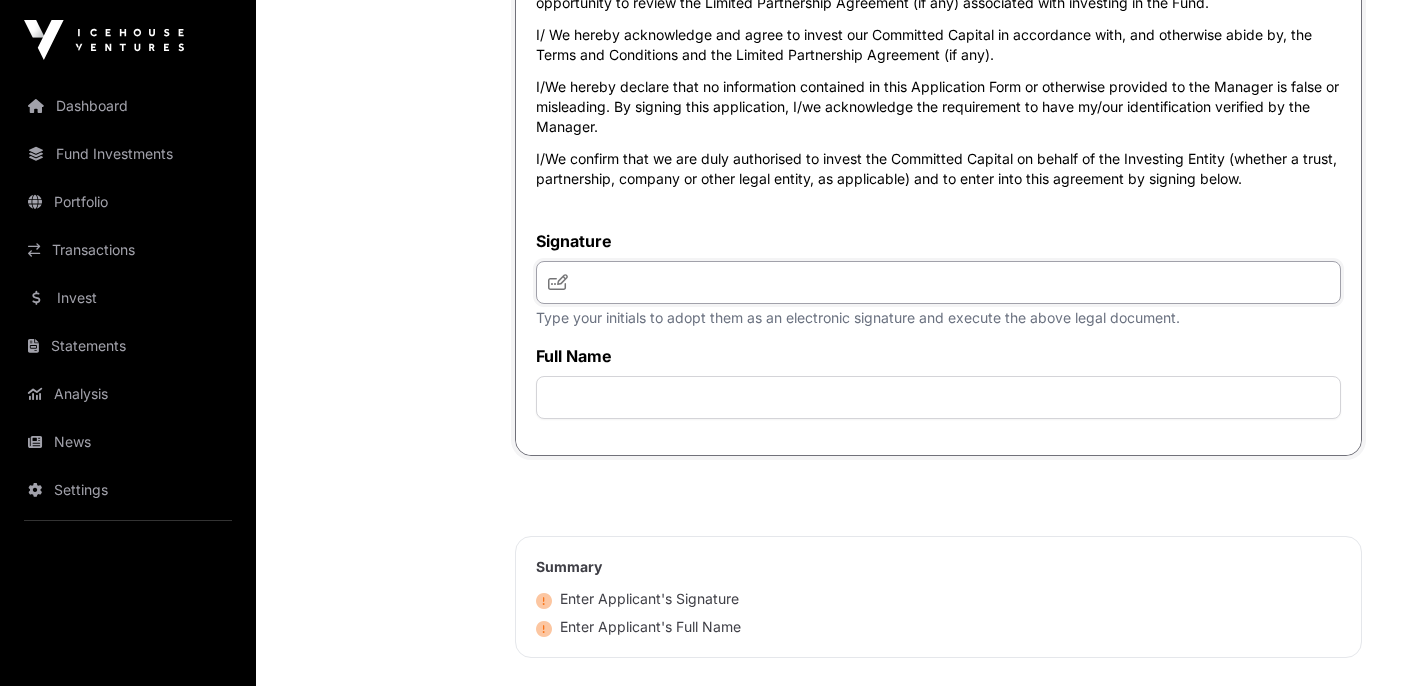 click 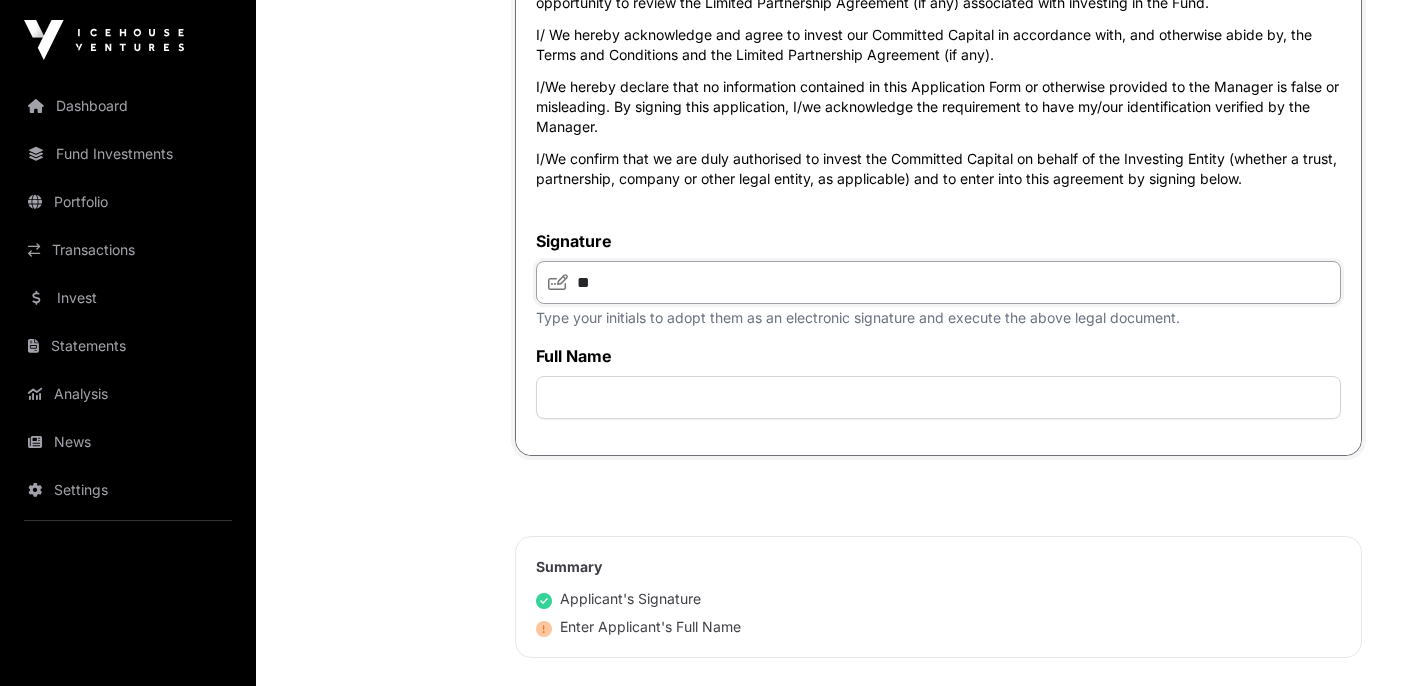 type on "**" 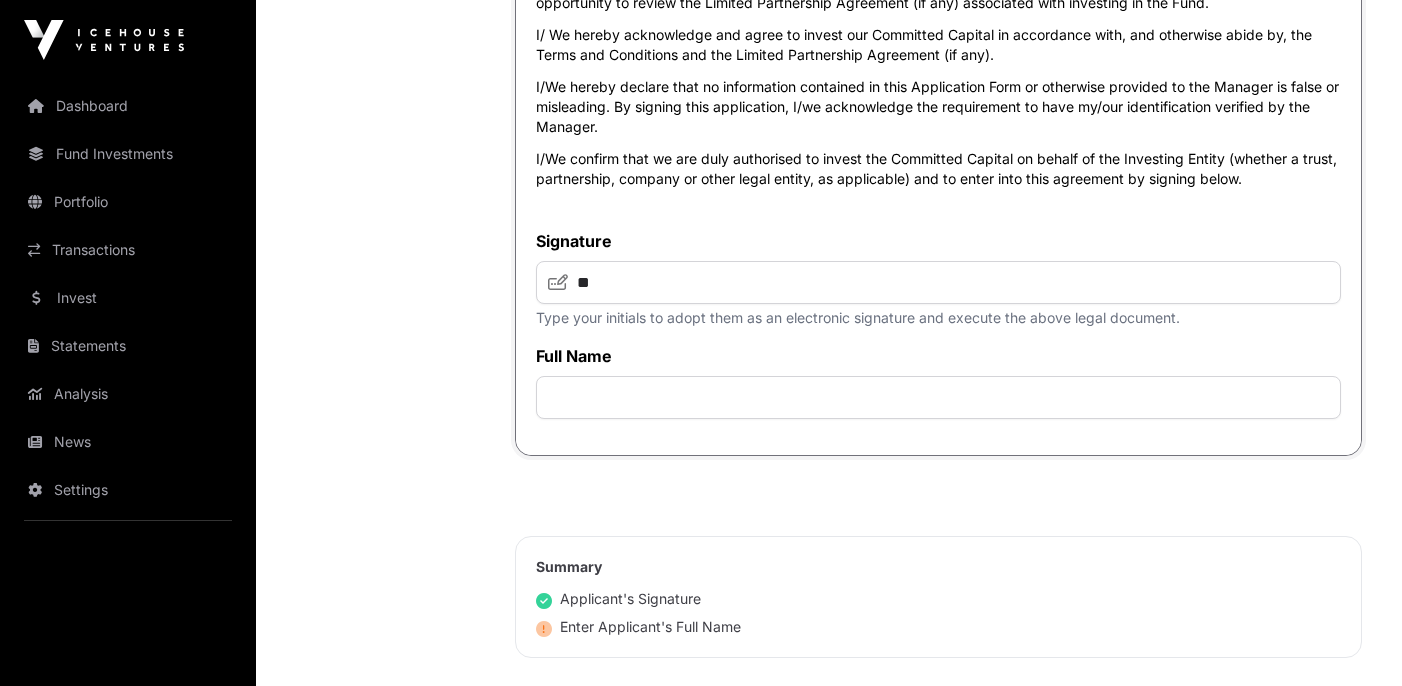 click on "I/We hereby acknowledge that I/we have understood the Application Form and Terms and Conditions and have had the opportunity to review the Limited Partnership Agreement (if any) associated with investing in the Fund. I/ We hereby acknowledge and agree to invest our Committed Capital in accordance with, and otherwise abide by, the Terms and Conditions and the Limited Partnership Agreement (if any). I/We hereby declare that no information contained in this Application Form or otherwise provided to the Manager is false or misleading. By signing this application, I/we acknowledge the requirement to have my/our identification verified by the Manager. I/We confirm that we are duly authorised to invest the Committed Capital on behalf of the Investing Entity (whether a trust, partnership, company or other legal entity, as applicable) and to enter into this agreement by signing below. Signature **  Type your initials to adopt them as an electronic signature and execute the above legal document.  Full Name" 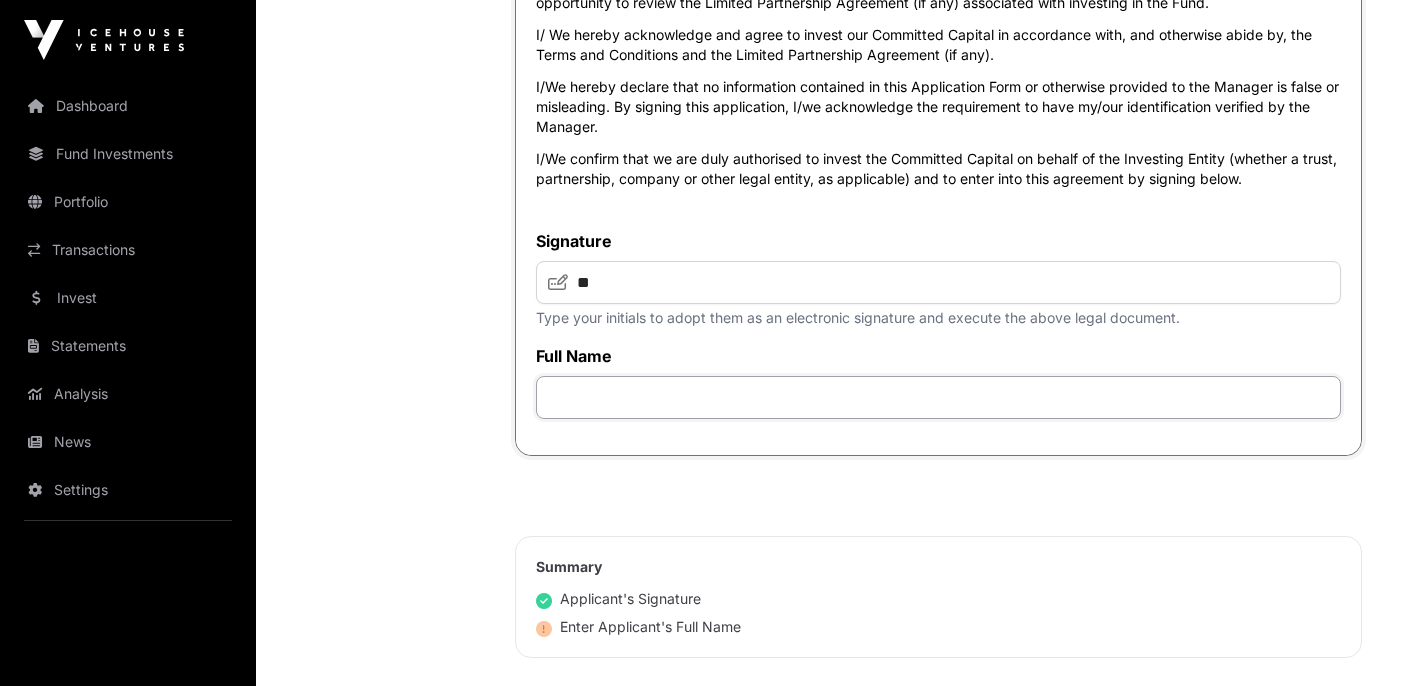 click 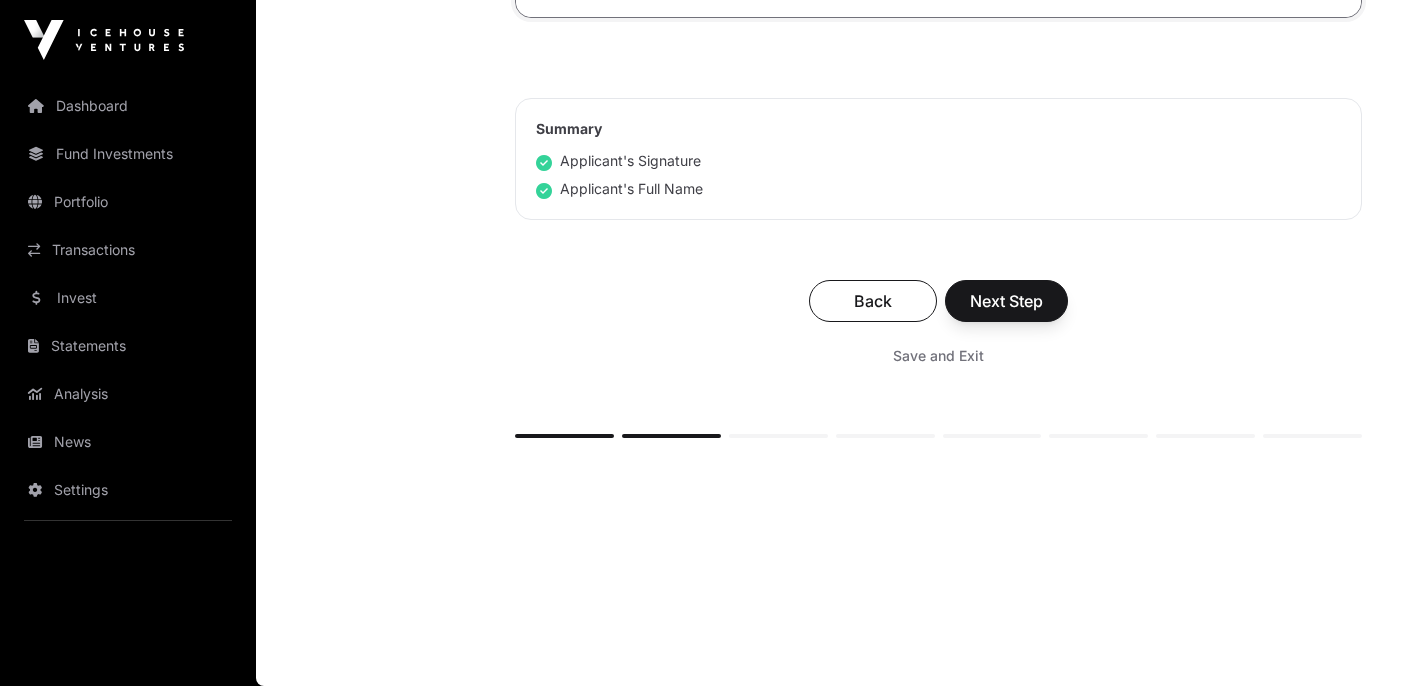 scroll, scrollTop: 9404, scrollLeft: 0, axis: vertical 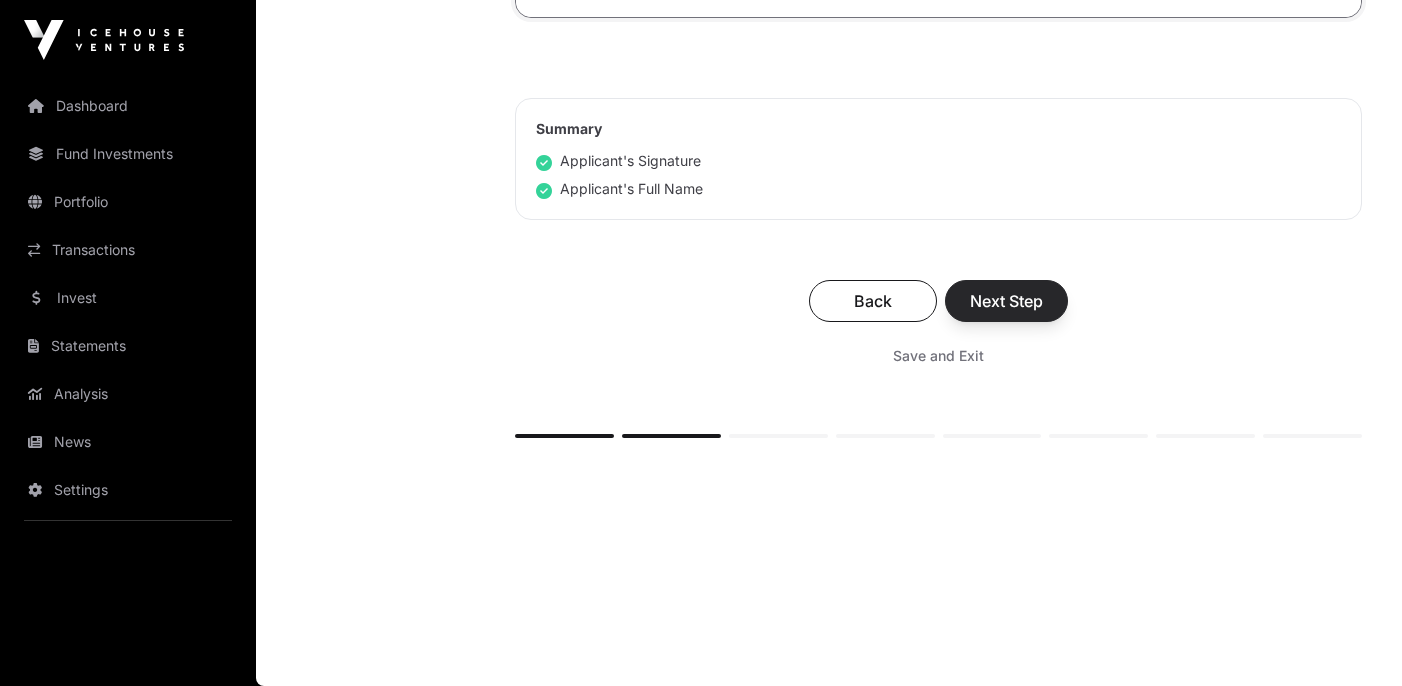 type on "**********" 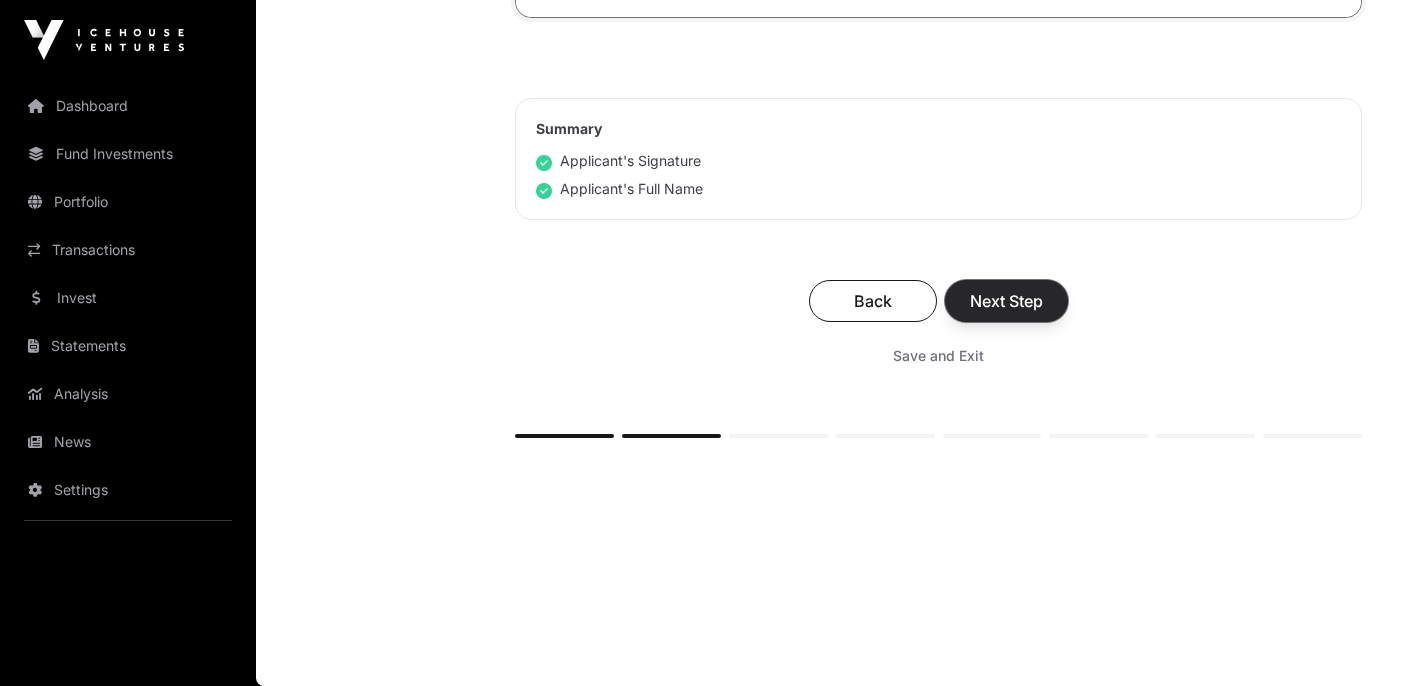 click on "Next Step" 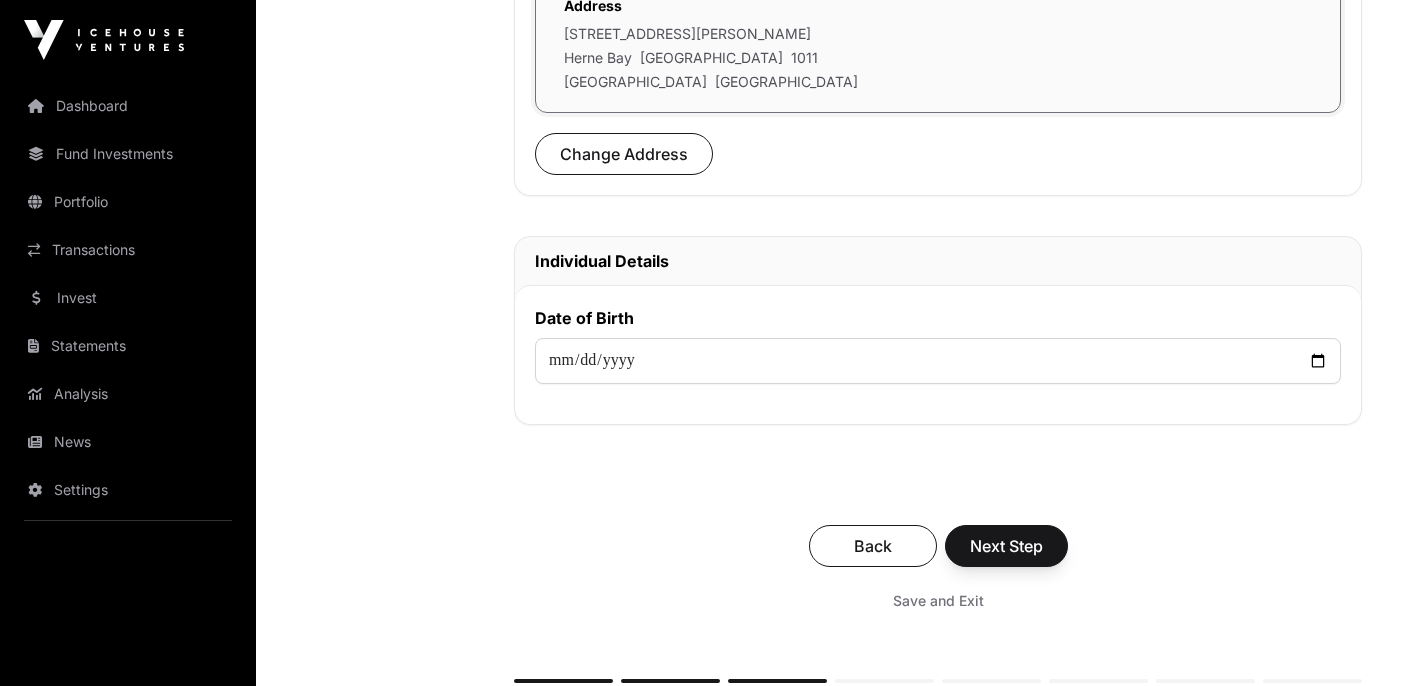 scroll, scrollTop: 749, scrollLeft: 0, axis: vertical 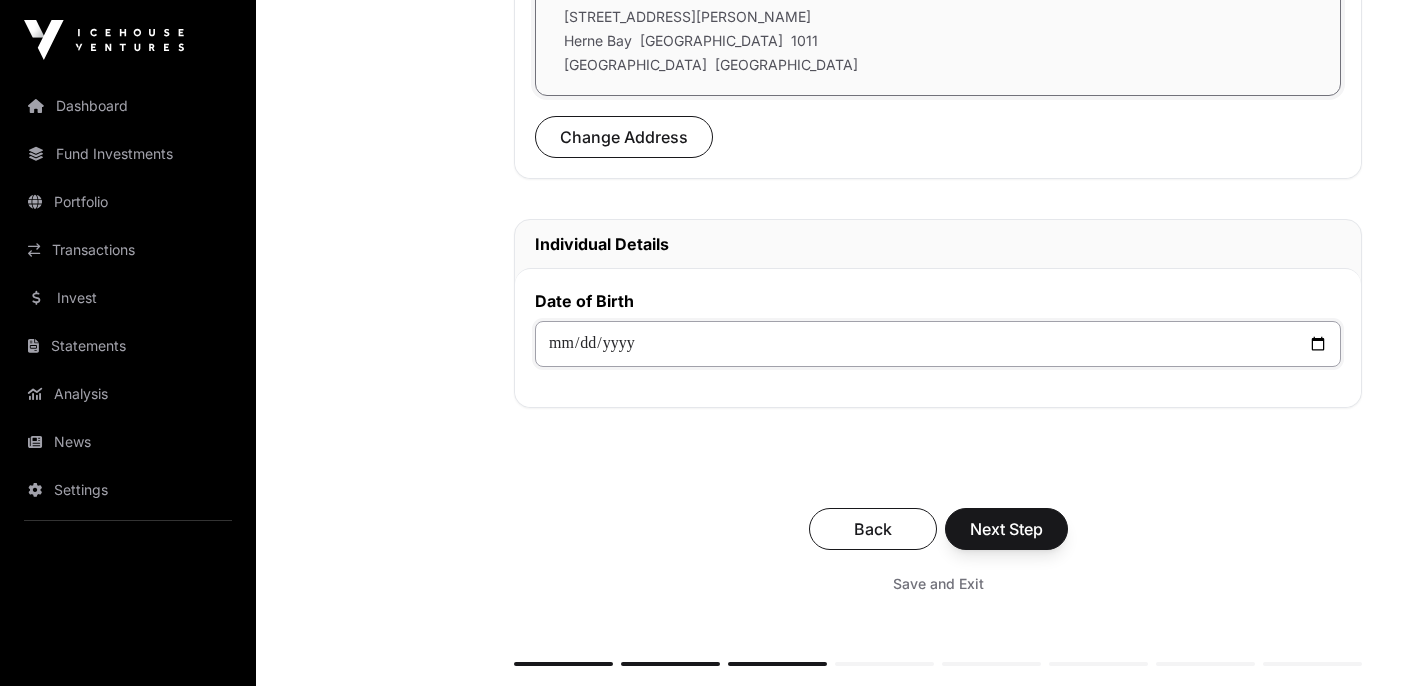 click 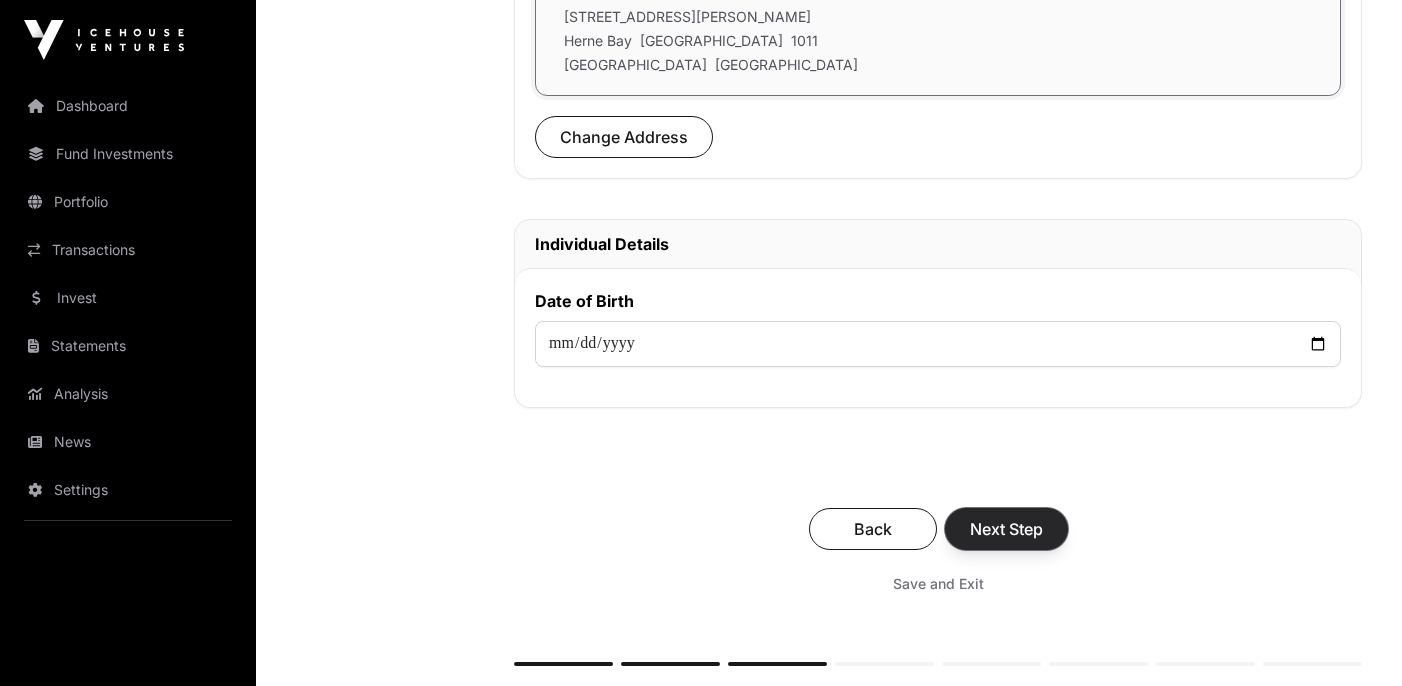 click on "Next Step" 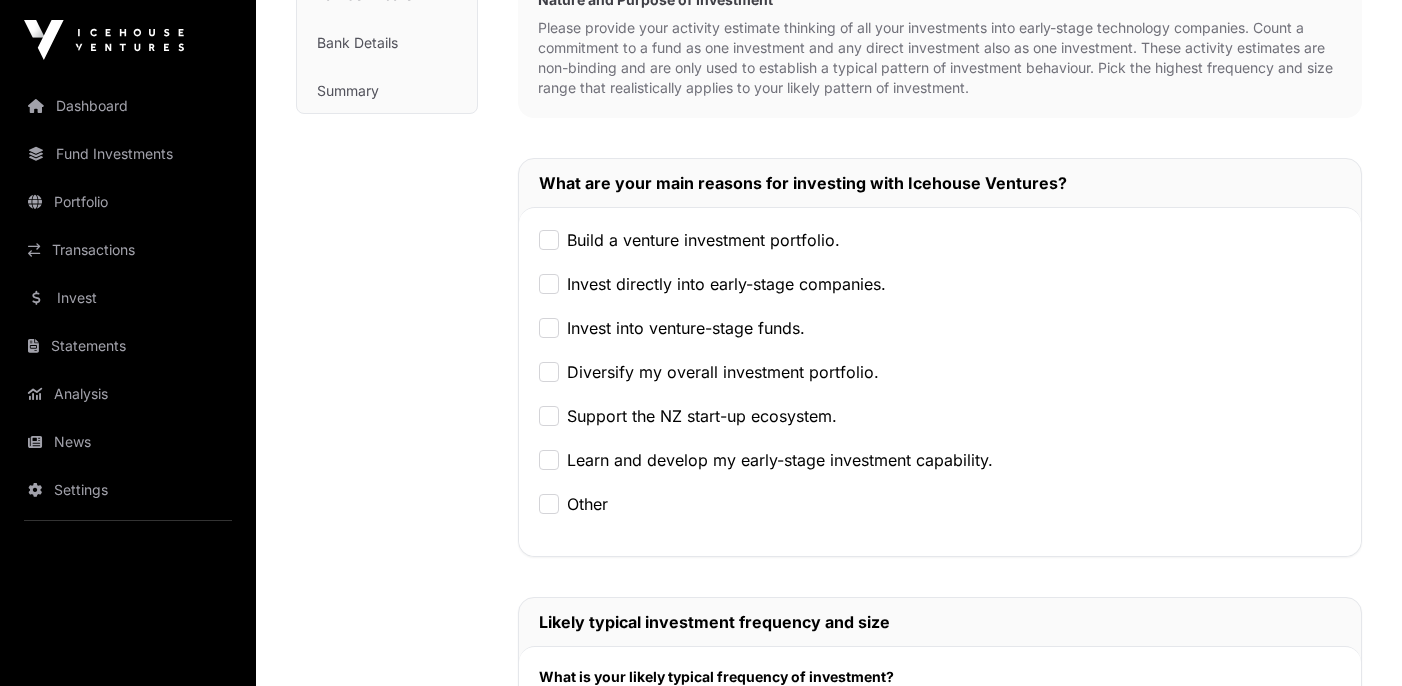 scroll, scrollTop: 443, scrollLeft: 0, axis: vertical 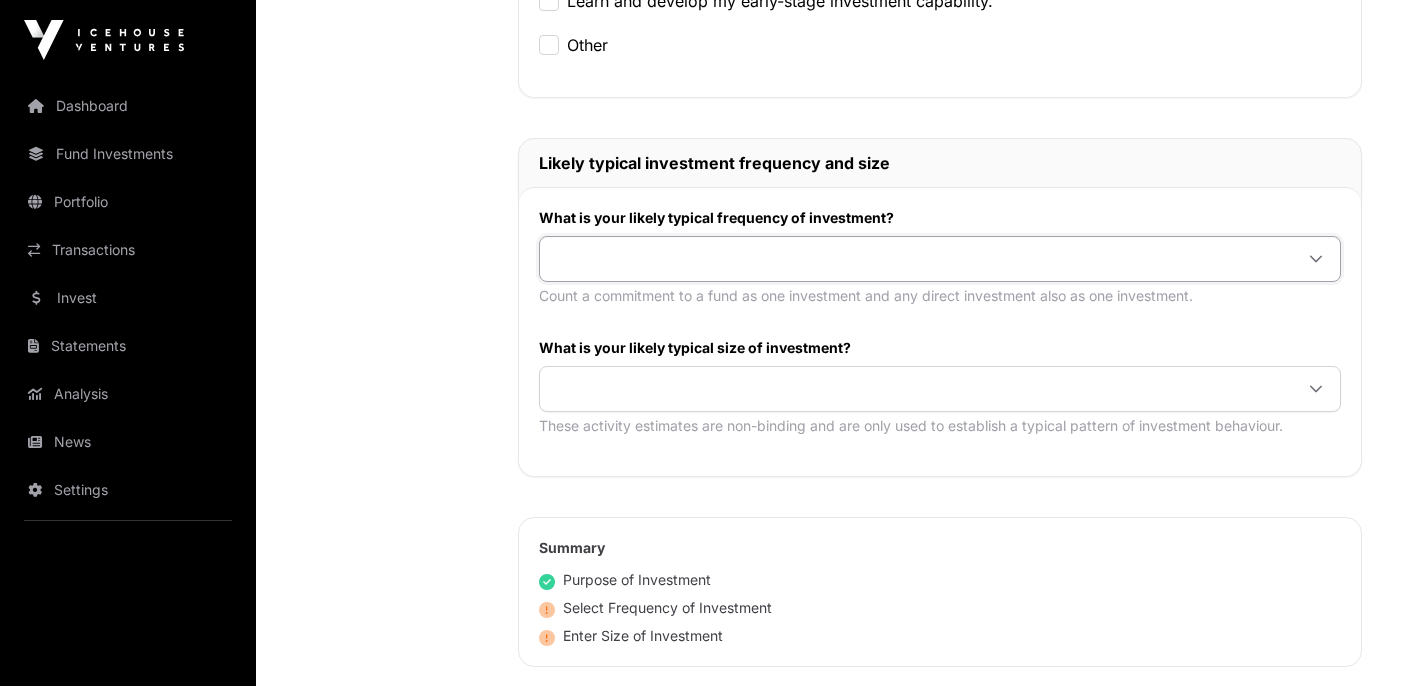 click 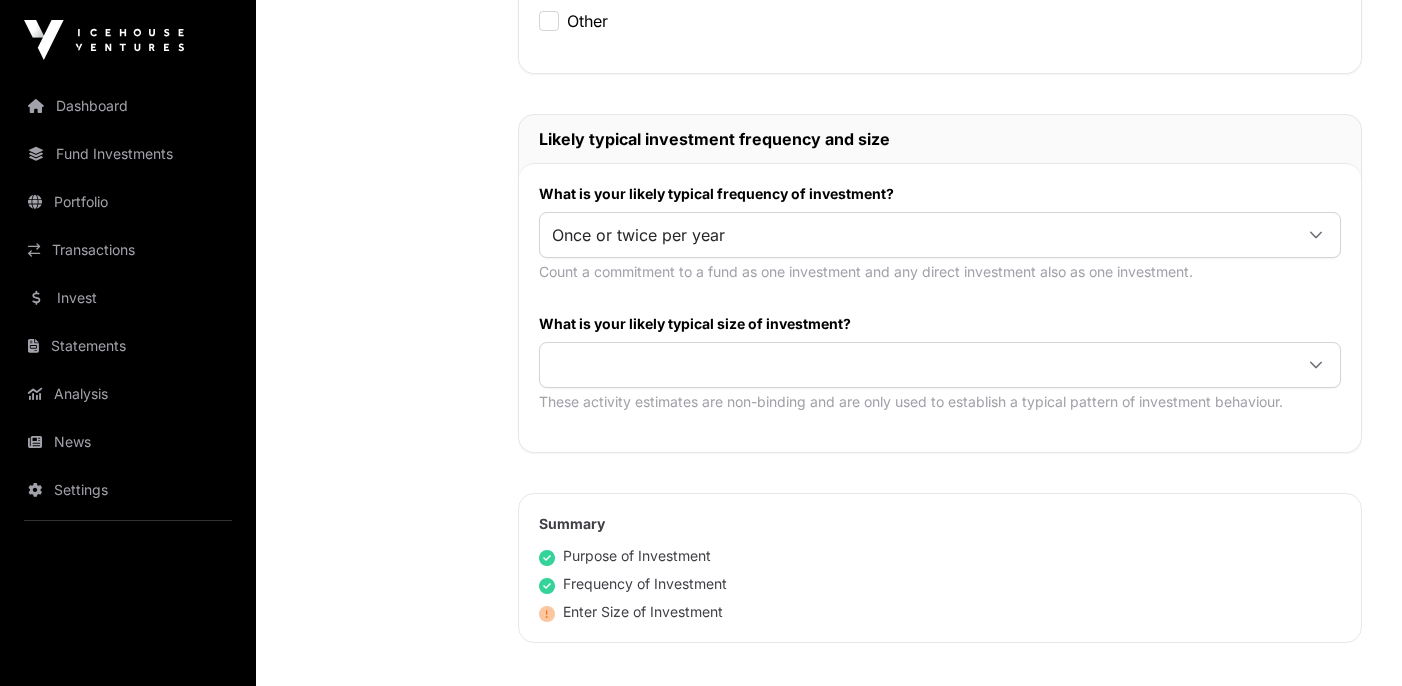scroll, scrollTop: 925, scrollLeft: 0, axis: vertical 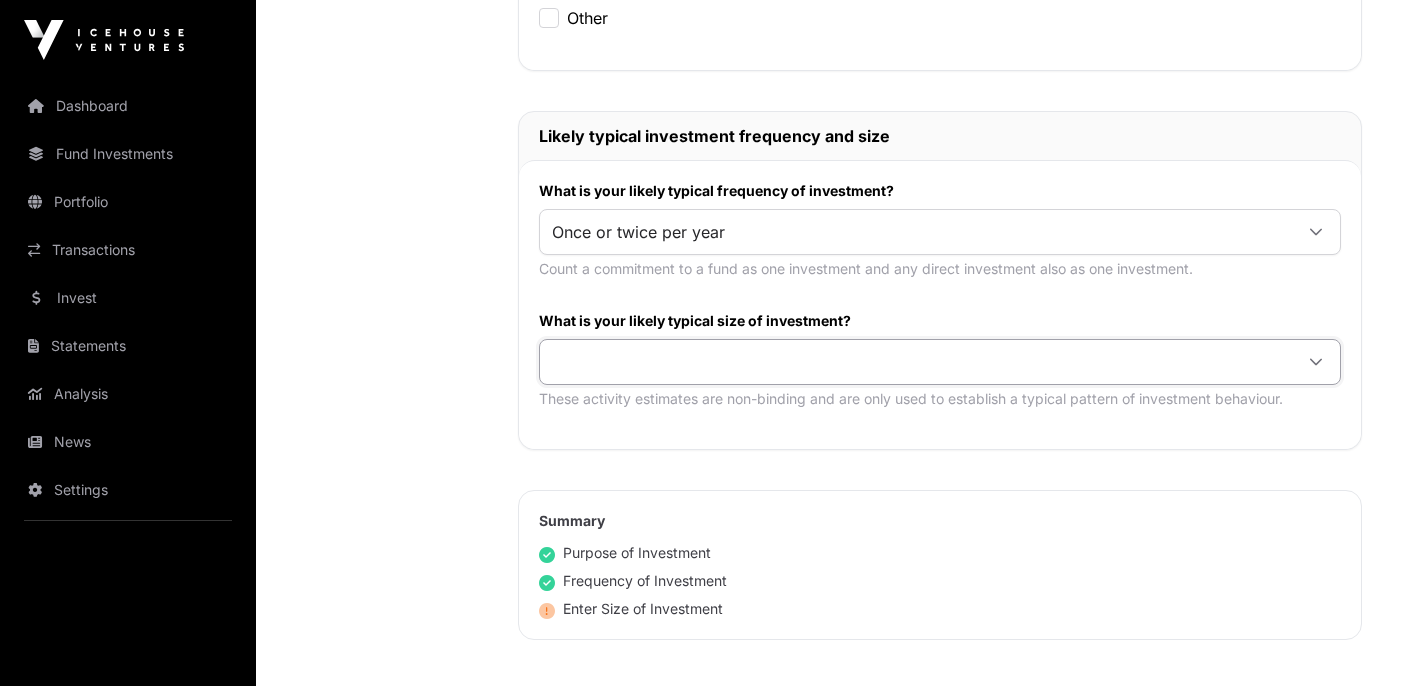 click 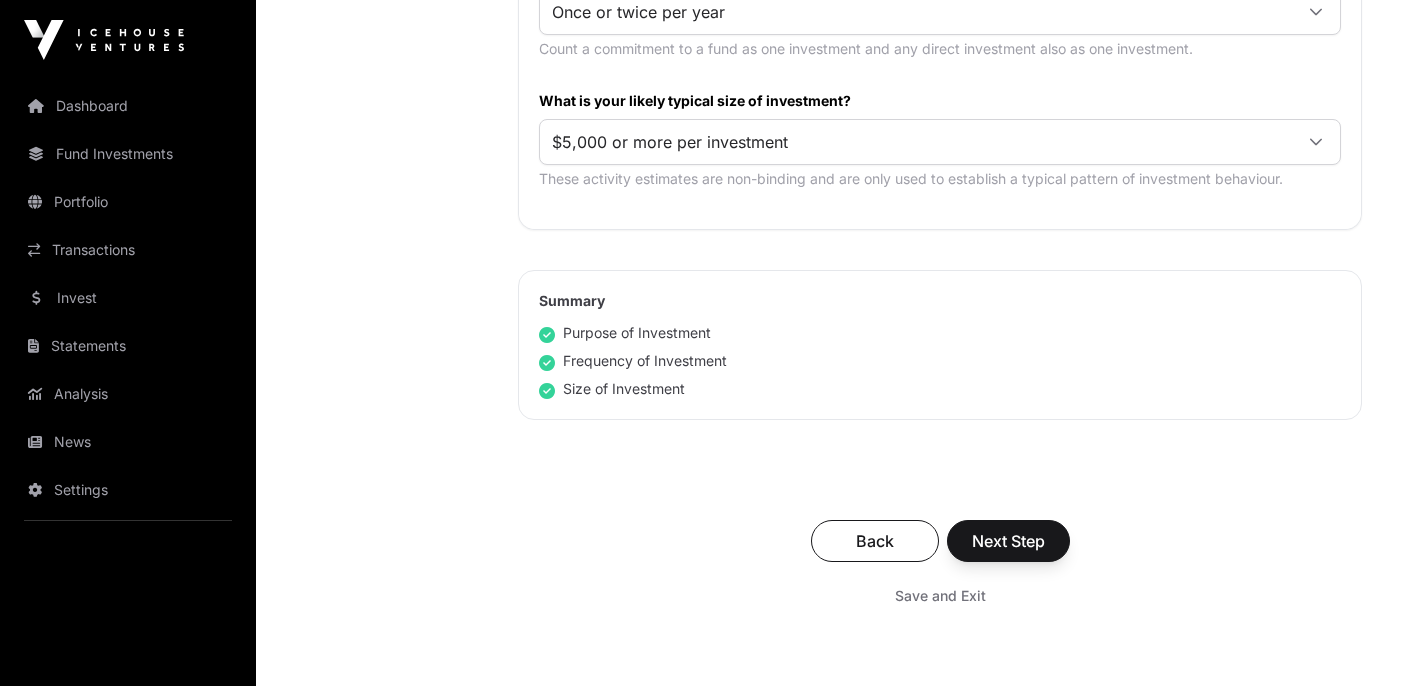 scroll, scrollTop: 1157, scrollLeft: 0, axis: vertical 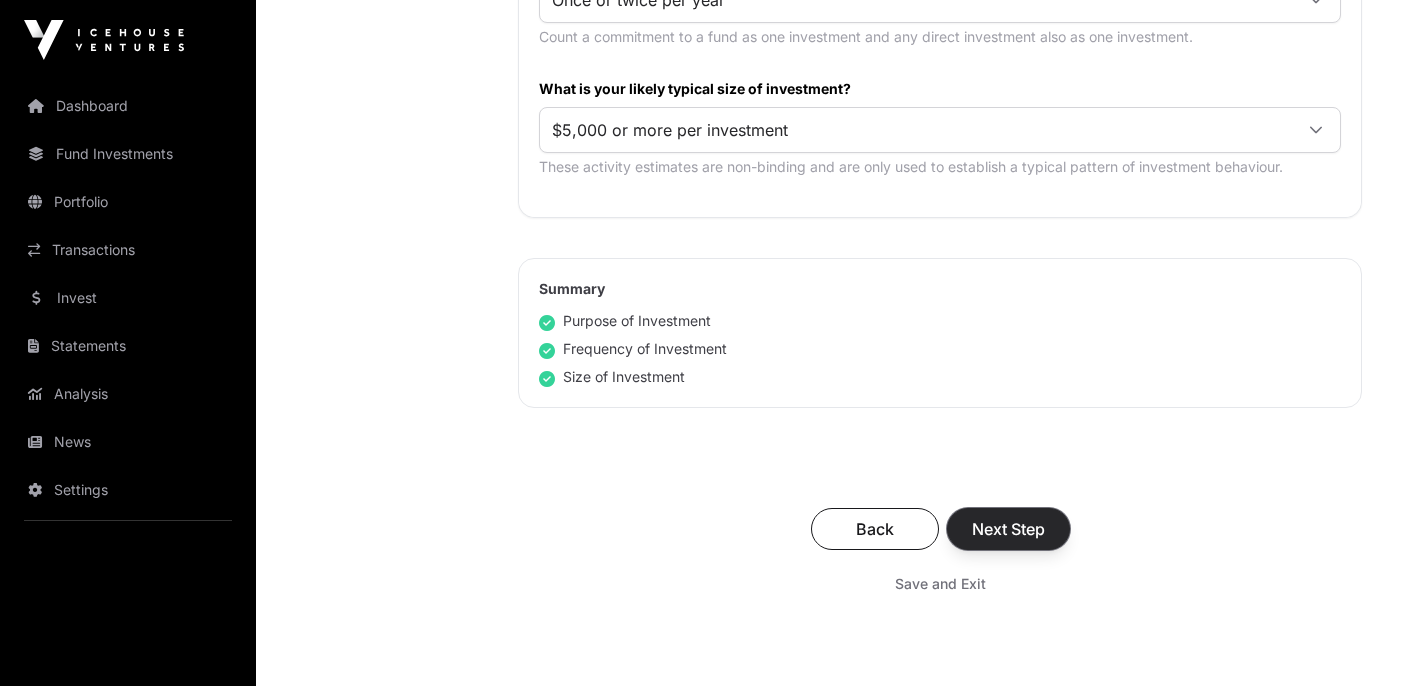 click on "Next Step" 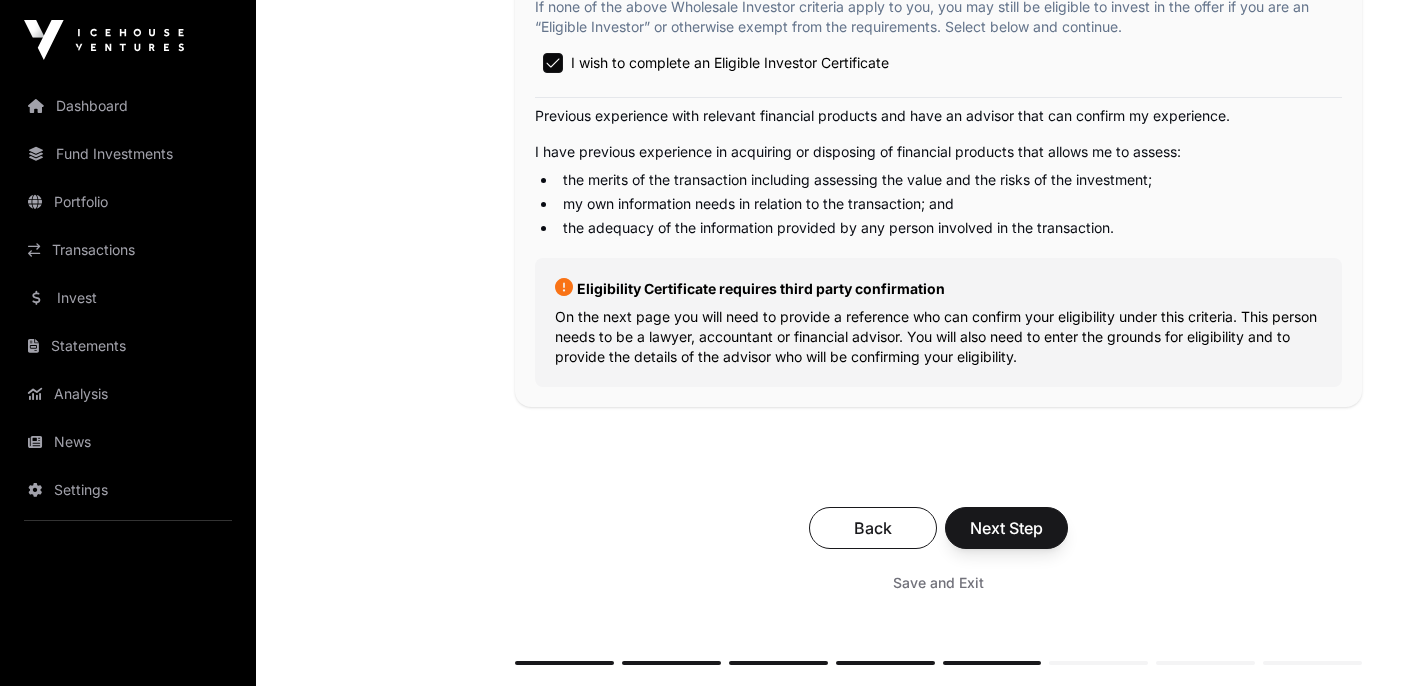 scroll, scrollTop: 3785, scrollLeft: 0, axis: vertical 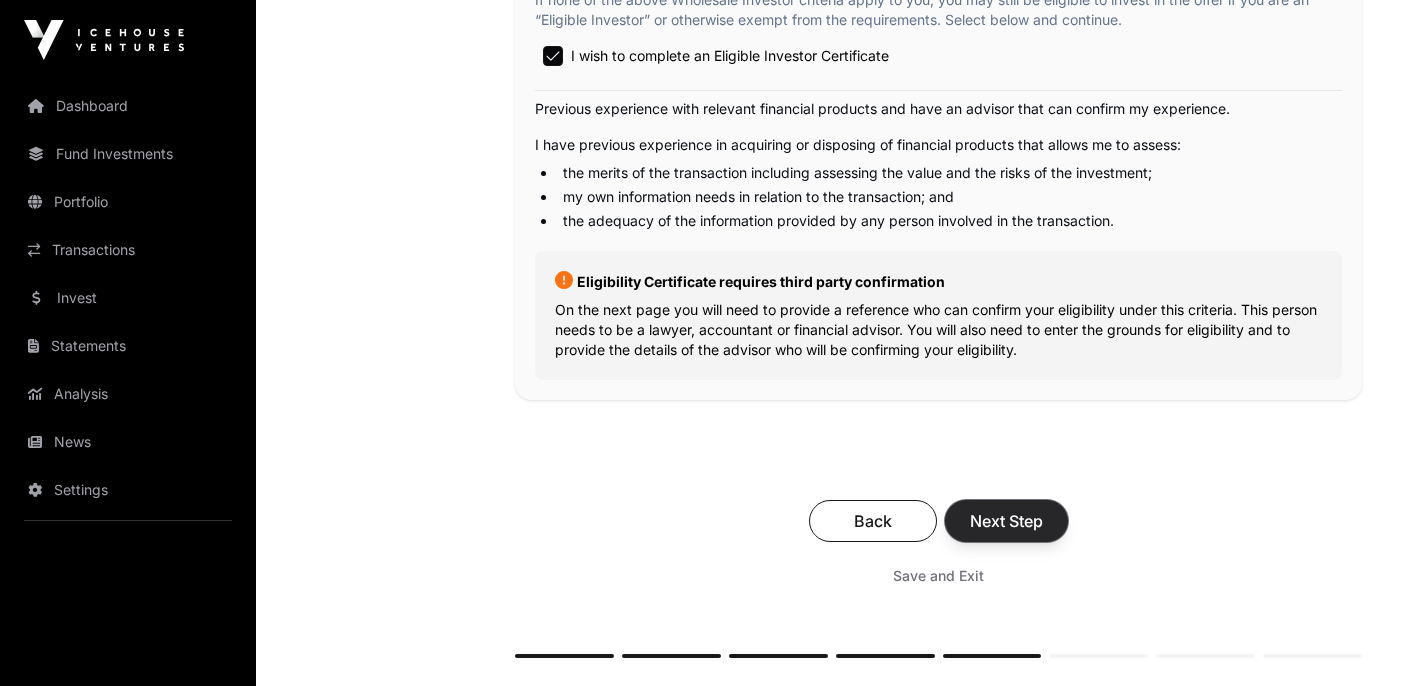 click on "Next Step" 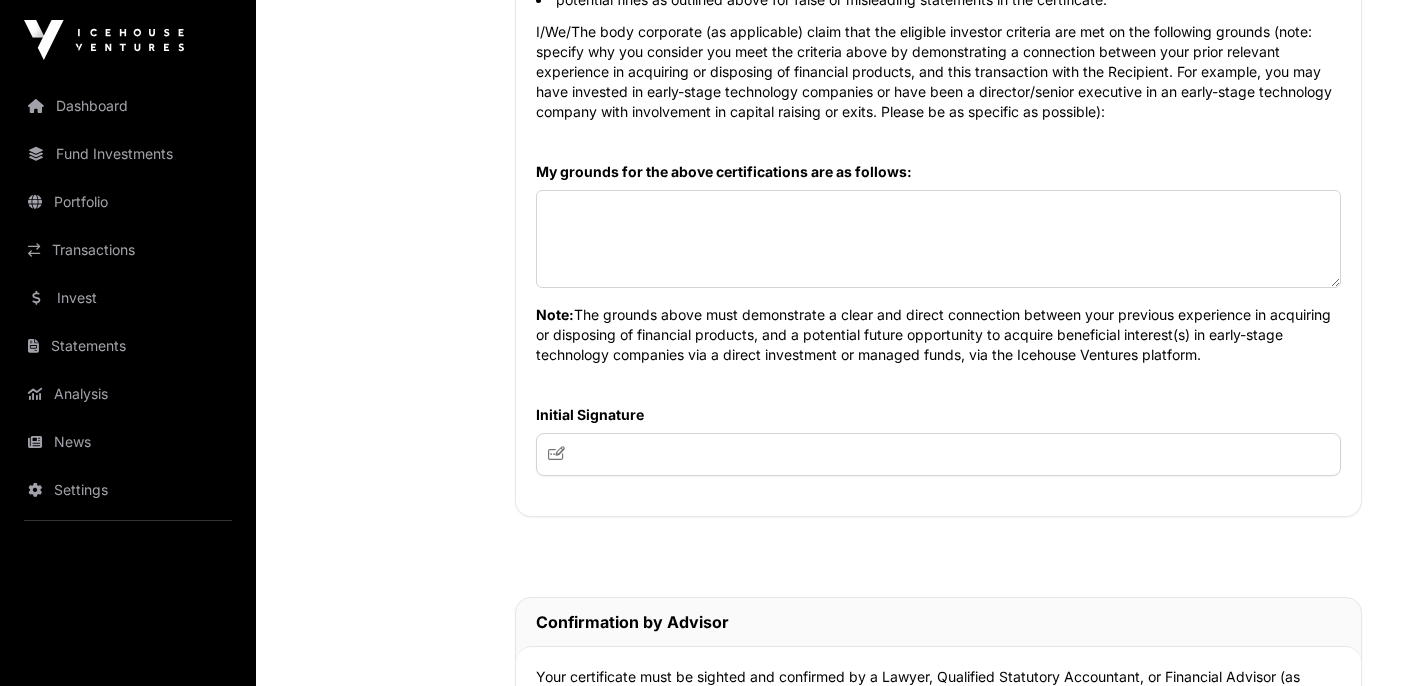 scroll, scrollTop: 1441, scrollLeft: 0, axis: vertical 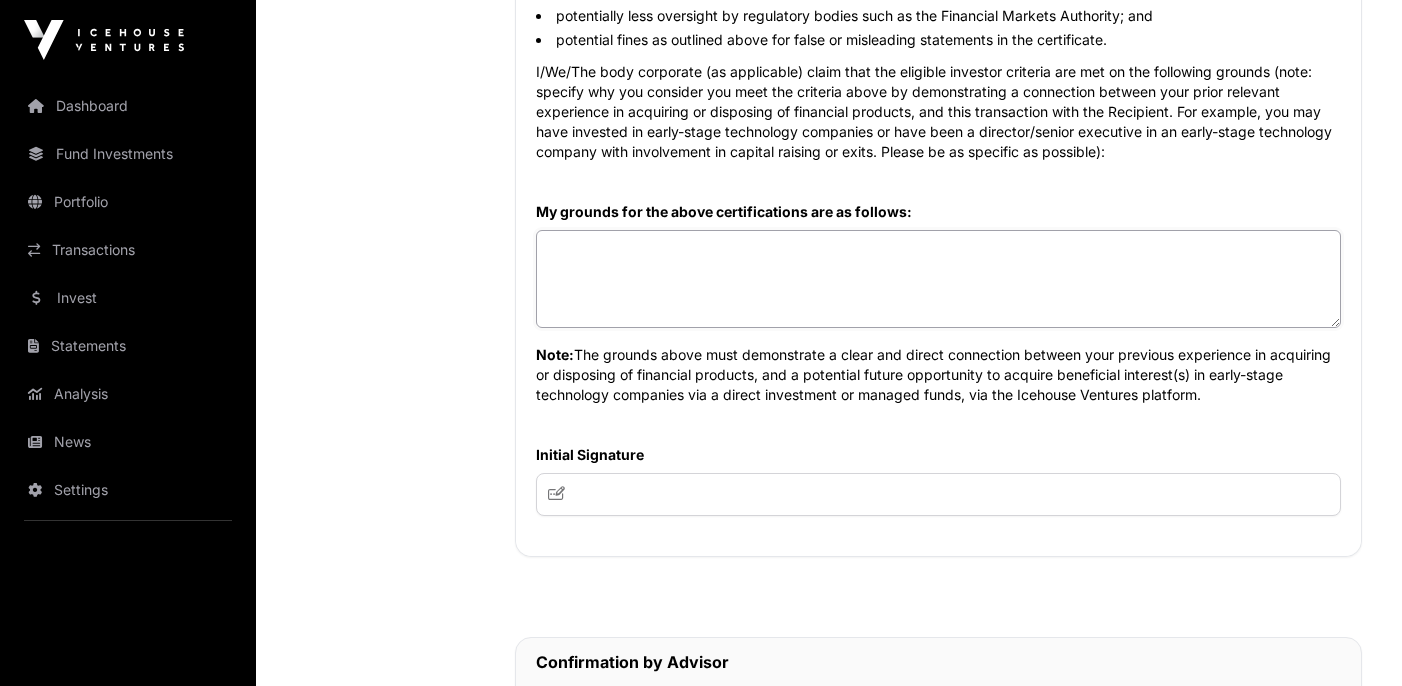click 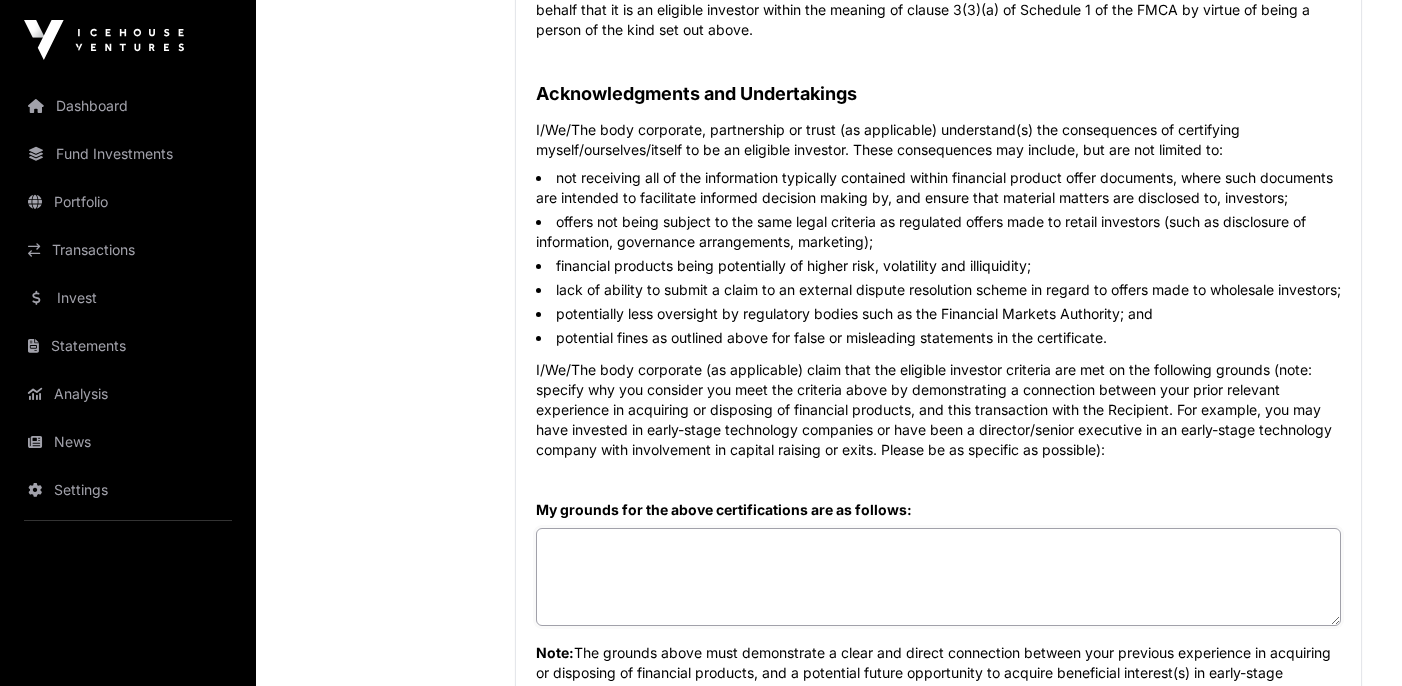 scroll, scrollTop: 1150, scrollLeft: 0, axis: vertical 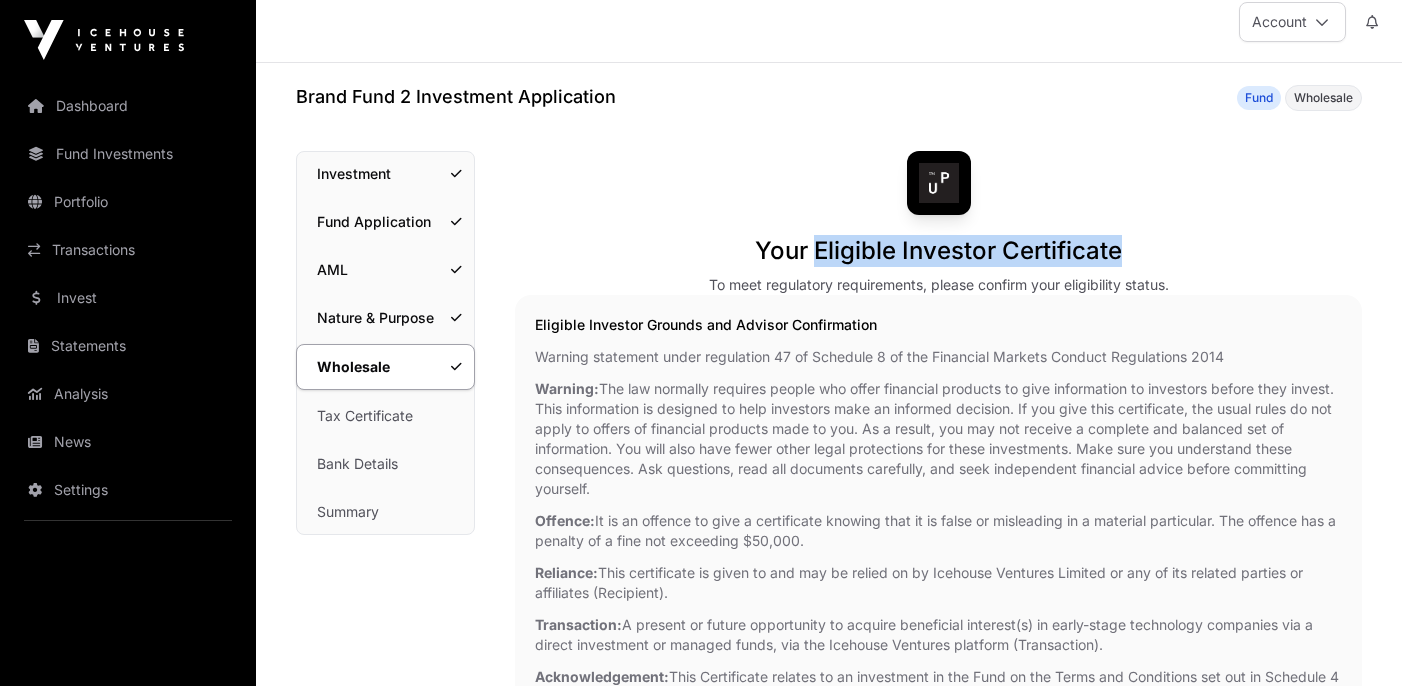 drag, startPoint x: 813, startPoint y: 253, endPoint x: 1116, endPoint y: 255, distance: 303.0066 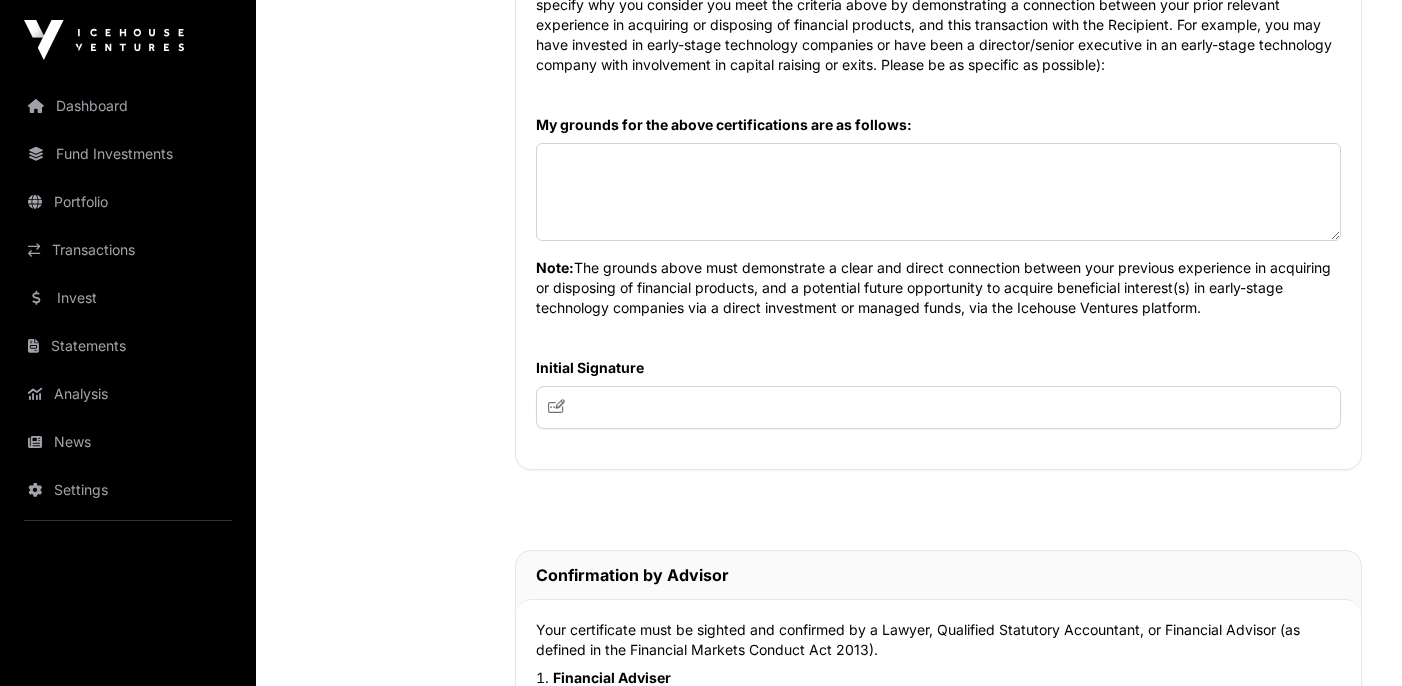 scroll, scrollTop: 1594, scrollLeft: 0, axis: vertical 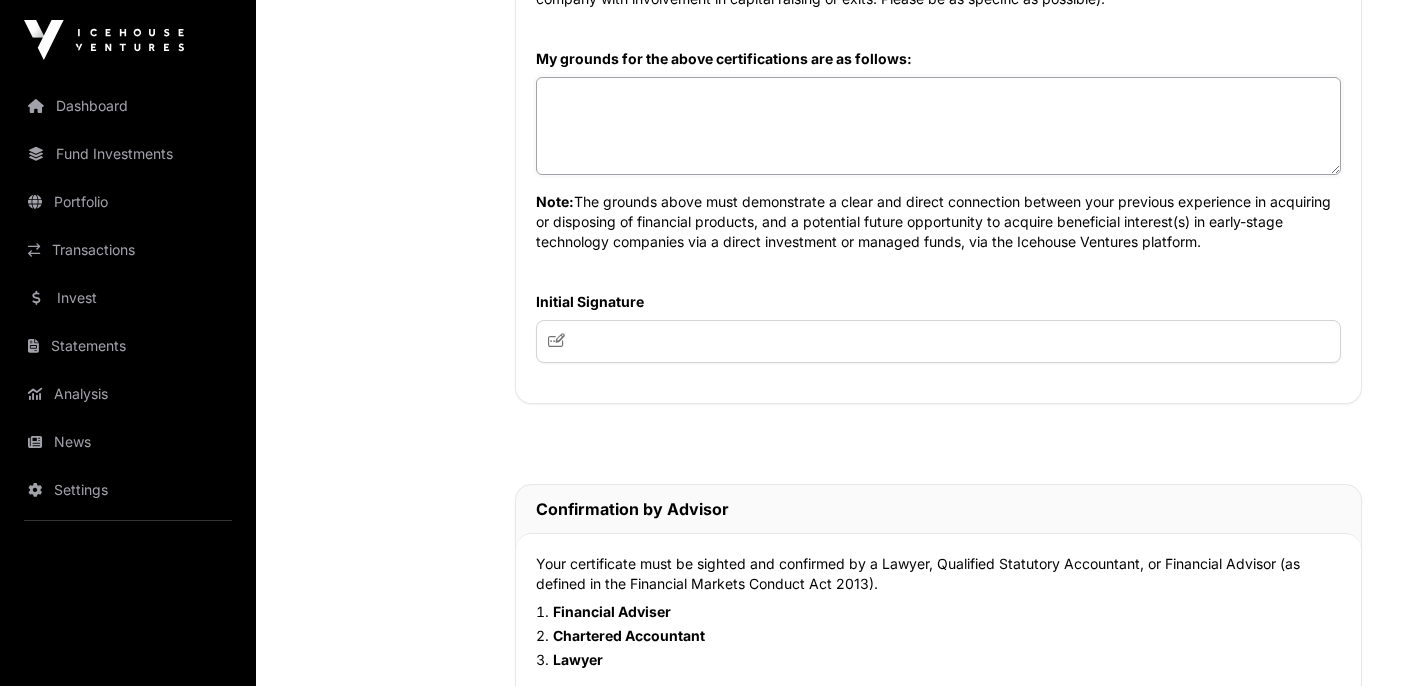 click 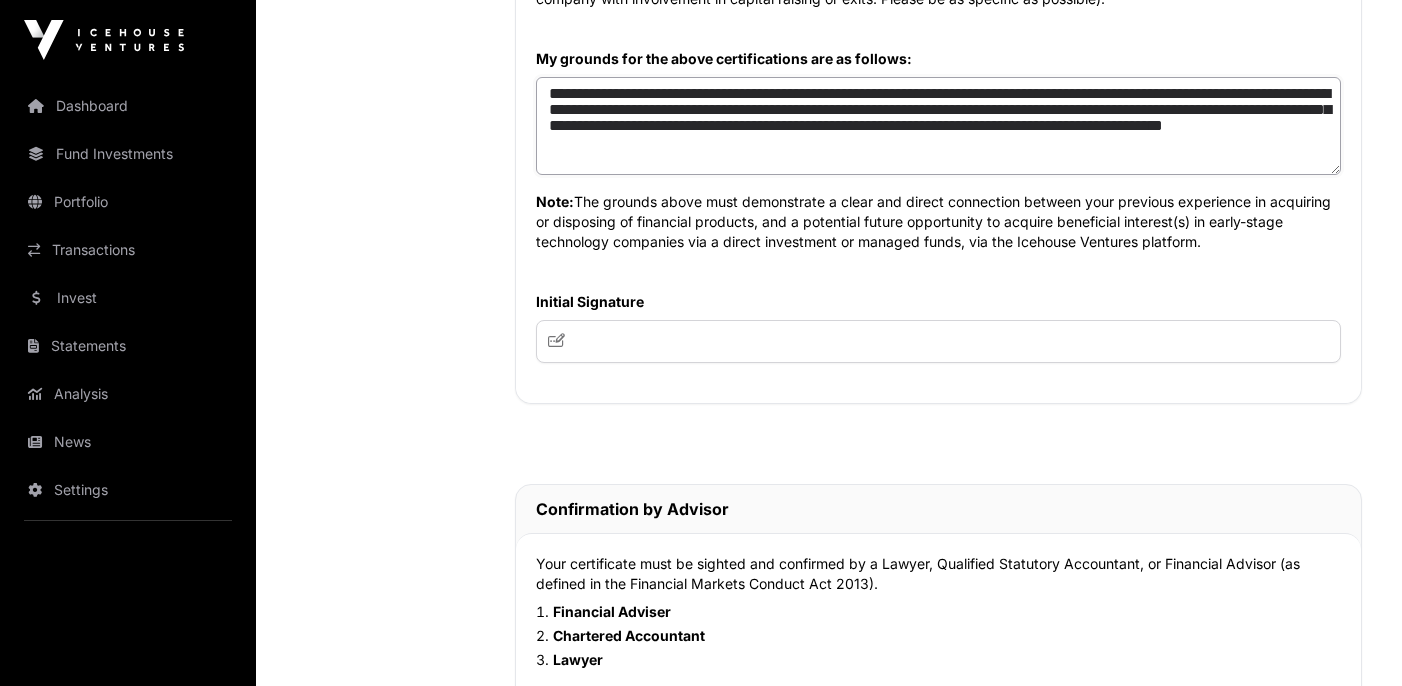 drag, startPoint x: 1107, startPoint y: 148, endPoint x: 1249, endPoint y: 148, distance: 142 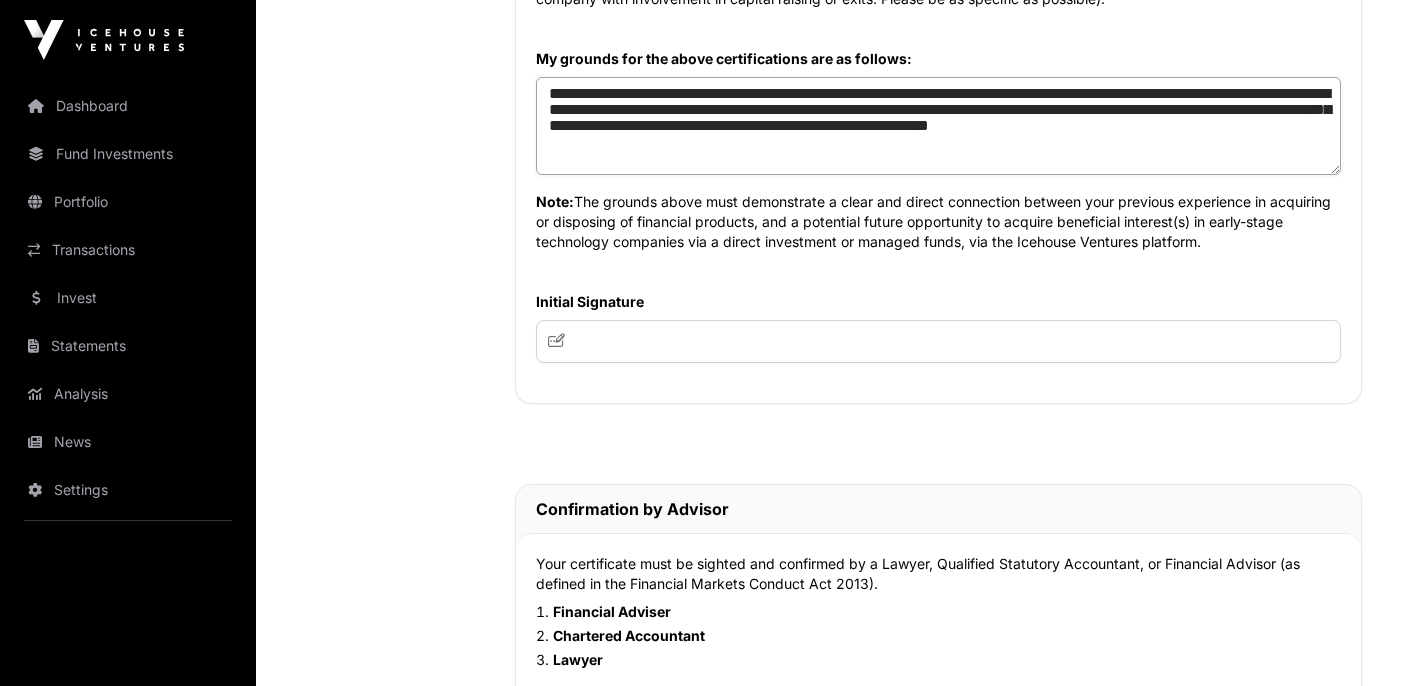 click on "**********" 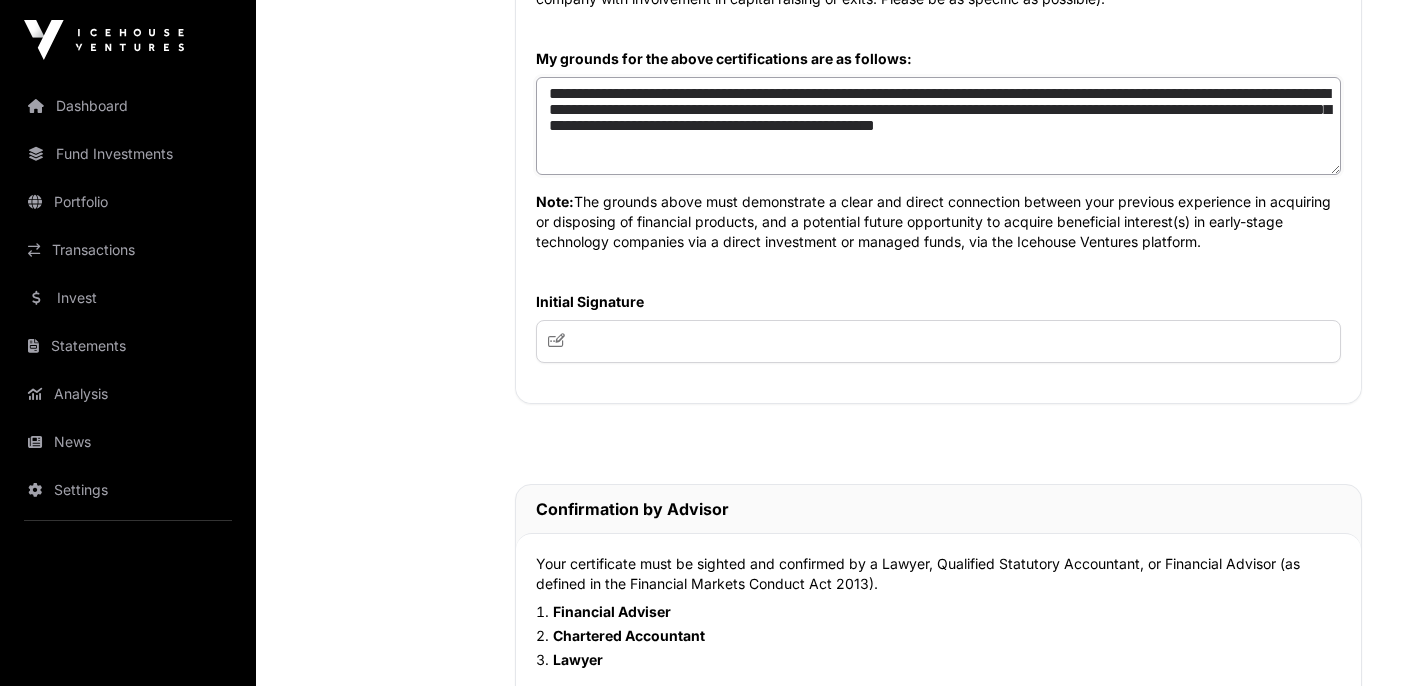 click on "**********" 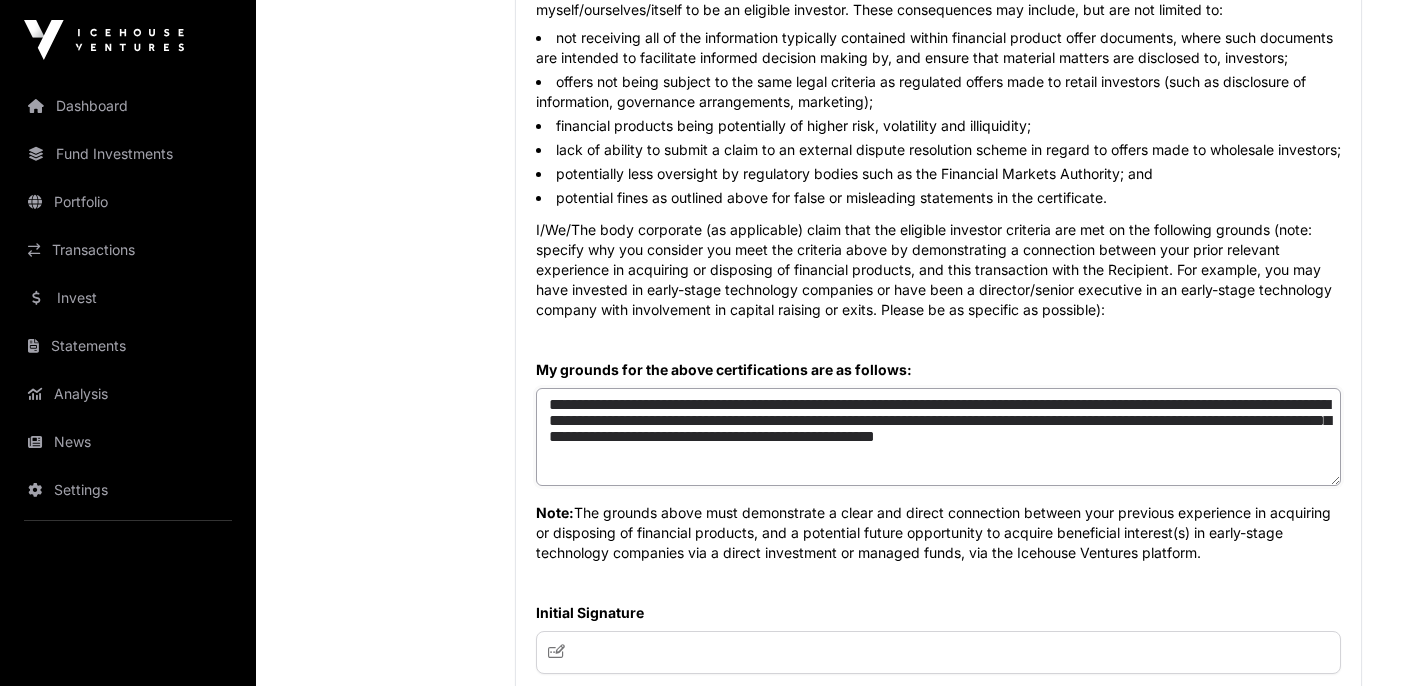 scroll, scrollTop: 1285, scrollLeft: 0, axis: vertical 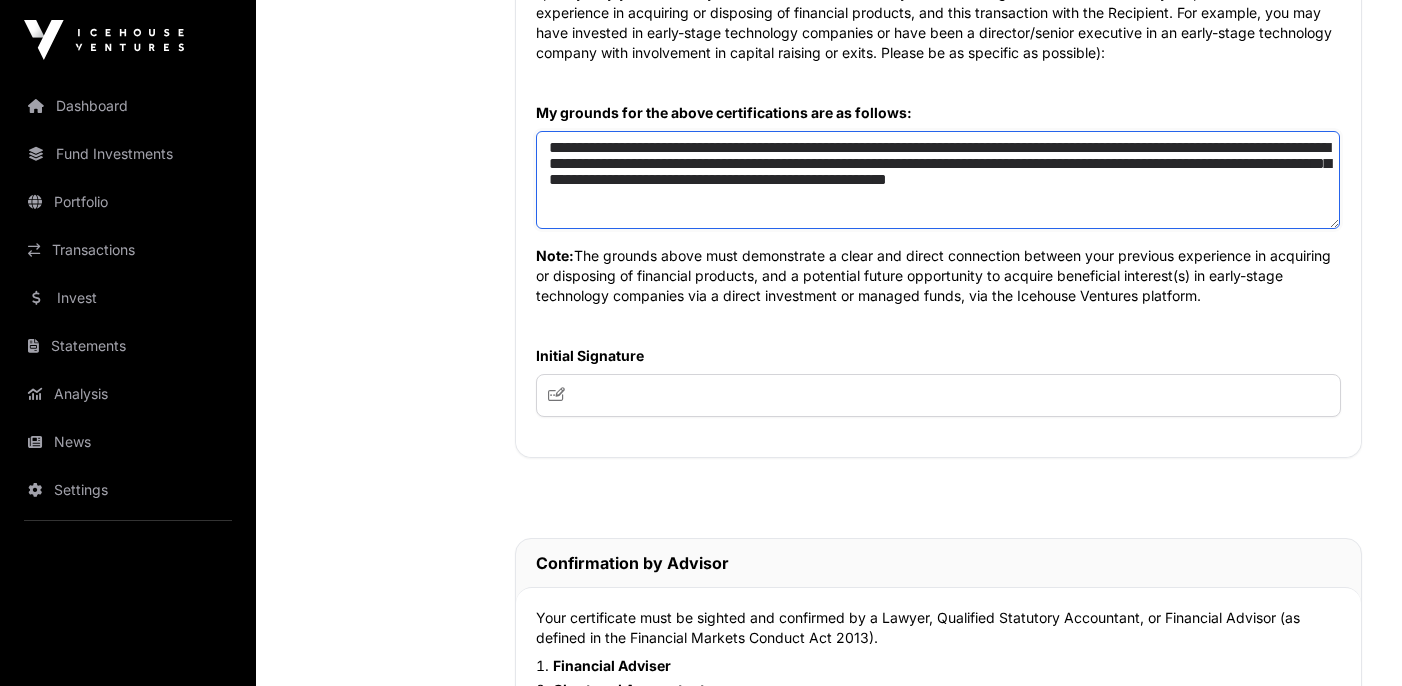 paste on "**********" 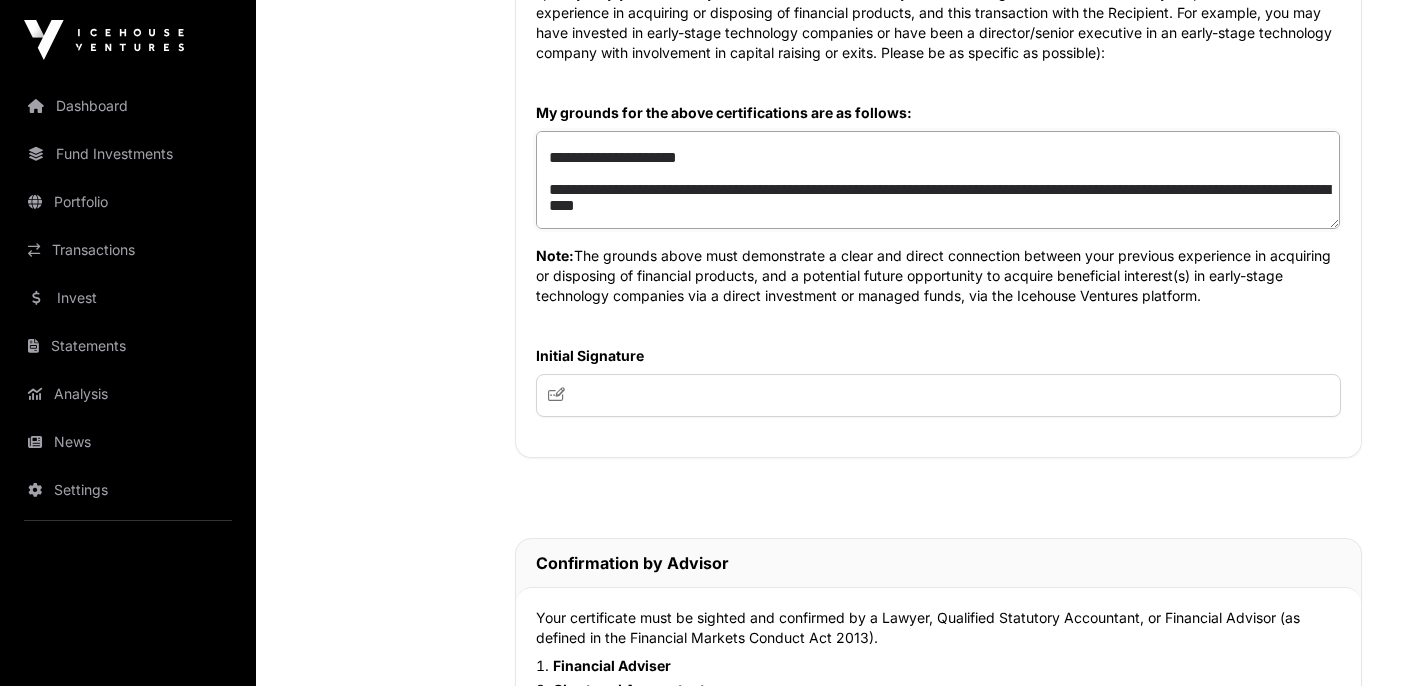 scroll, scrollTop: 83, scrollLeft: 0, axis: vertical 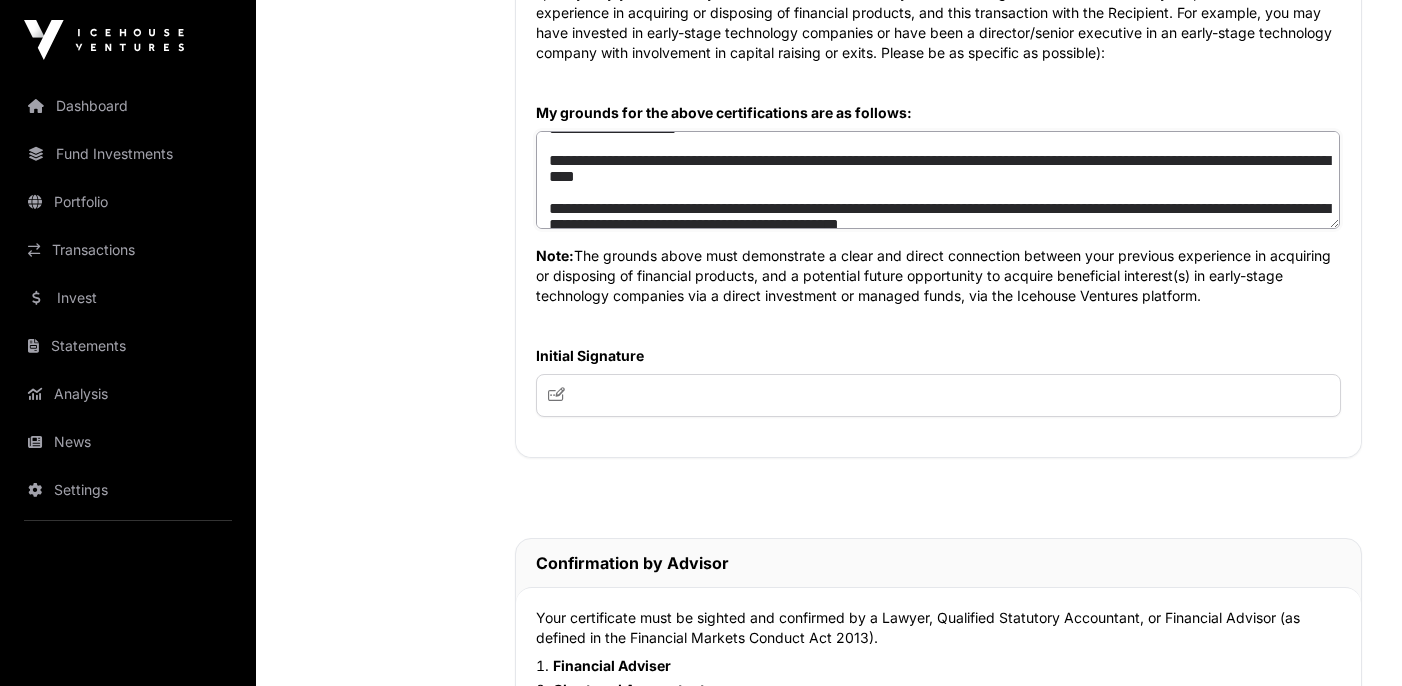 drag, startPoint x: 637, startPoint y: 216, endPoint x: 601, endPoint y: 232, distance: 39.39543 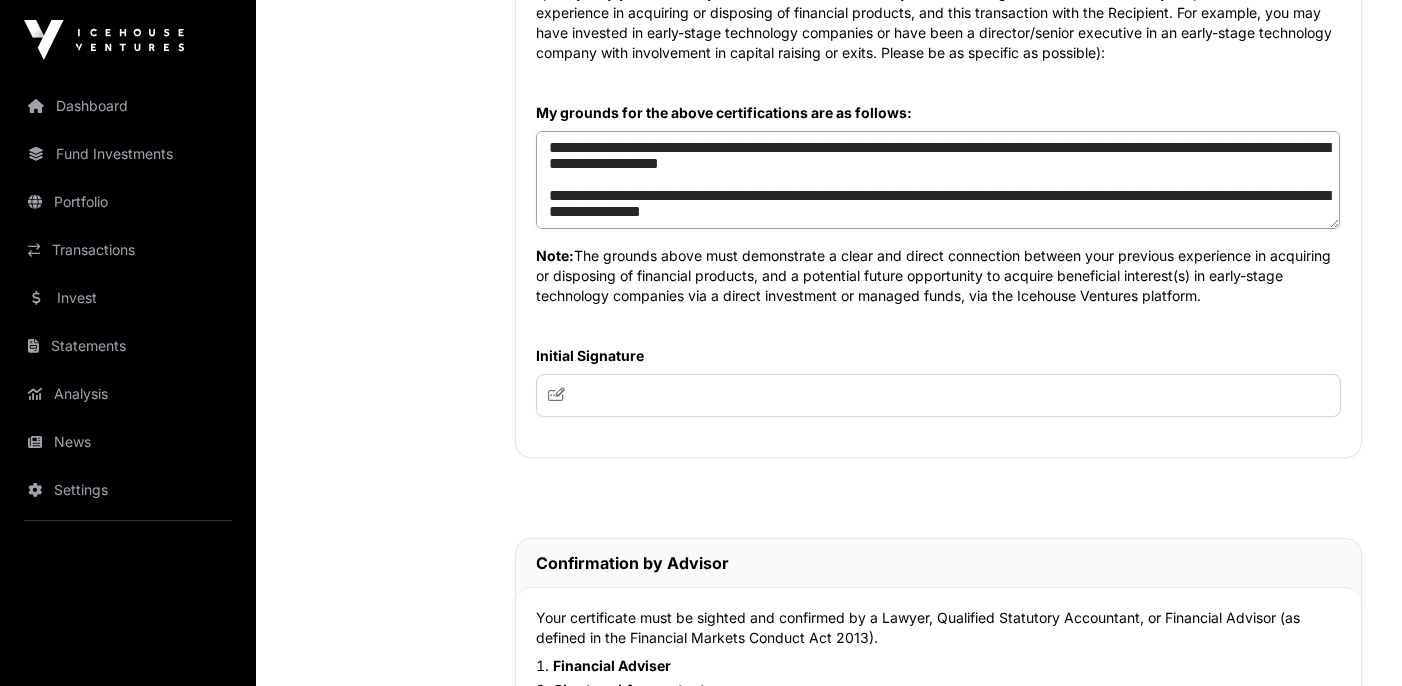 scroll, scrollTop: 157, scrollLeft: 0, axis: vertical 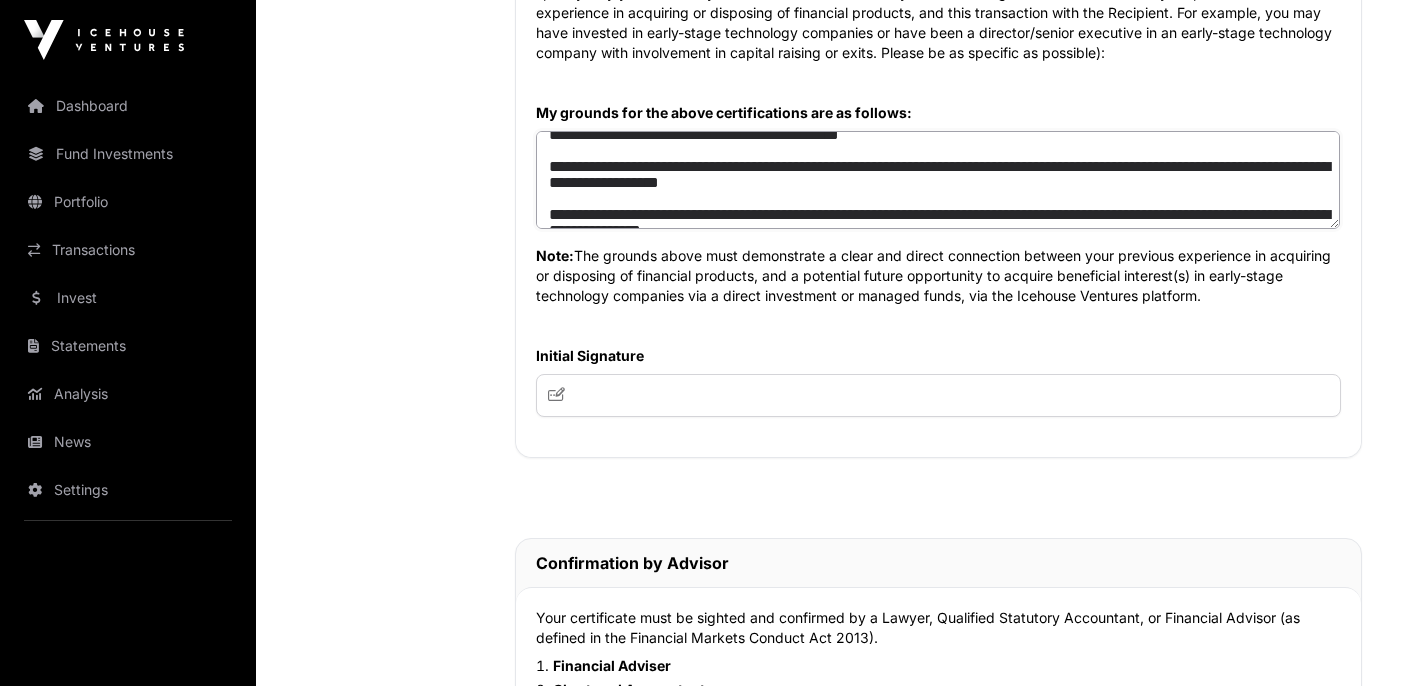 click on "**********" 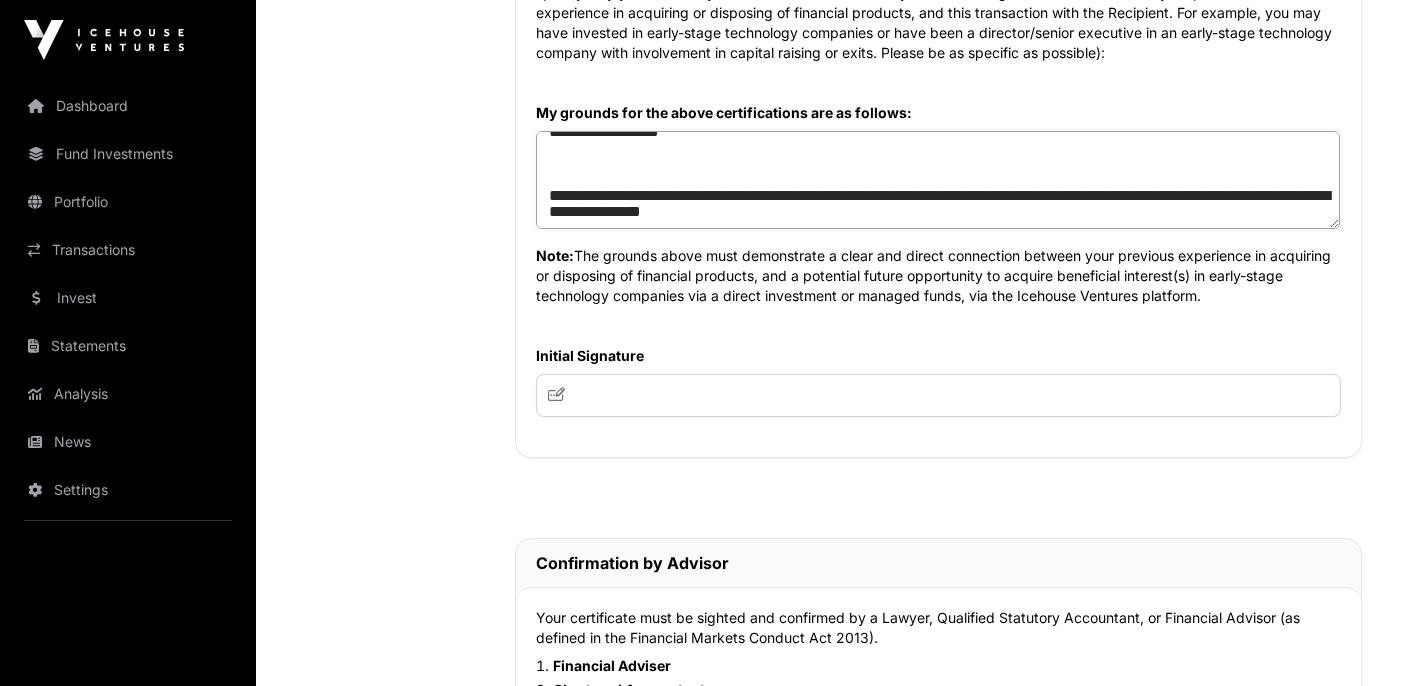 scroll, scrollTop: 224, scrollLeft: 0, axis: vertical 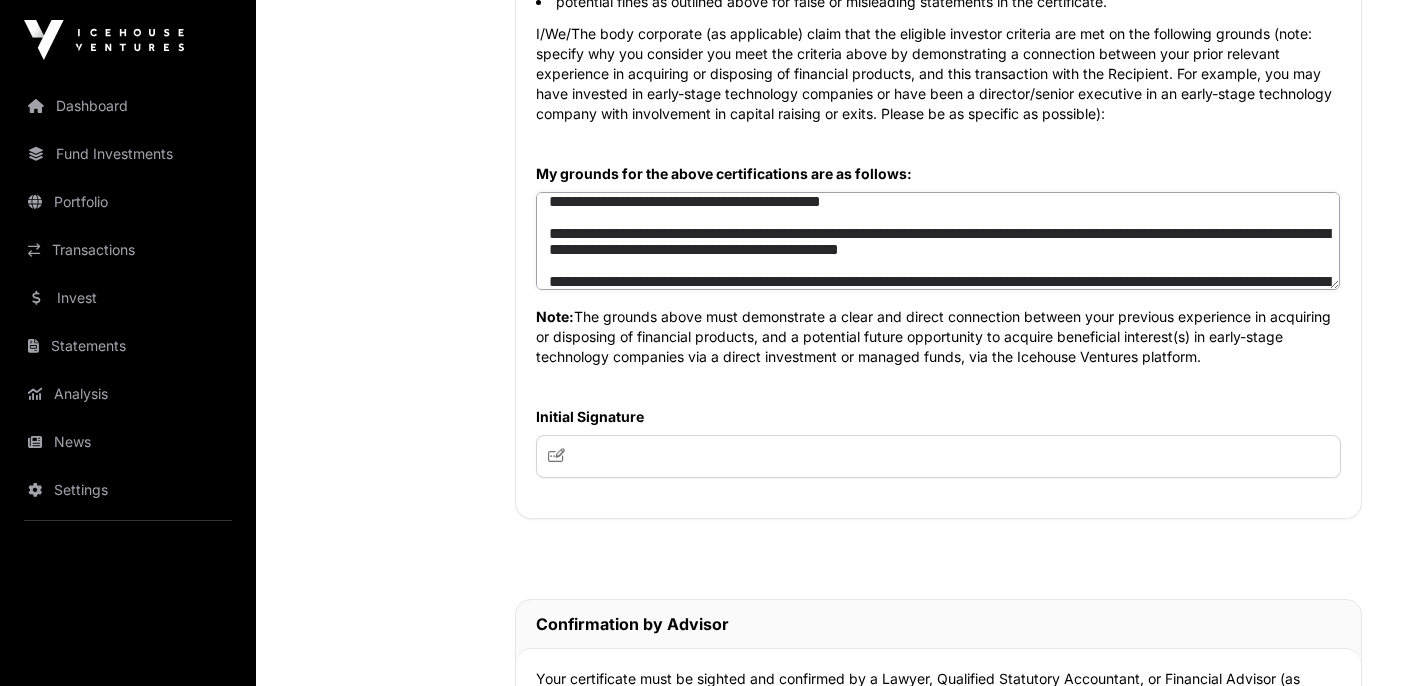 drag, startPoint x: 1115, startPoint y: 311, endPoint x: 565, endPoint y: 286, distance: 550.5679 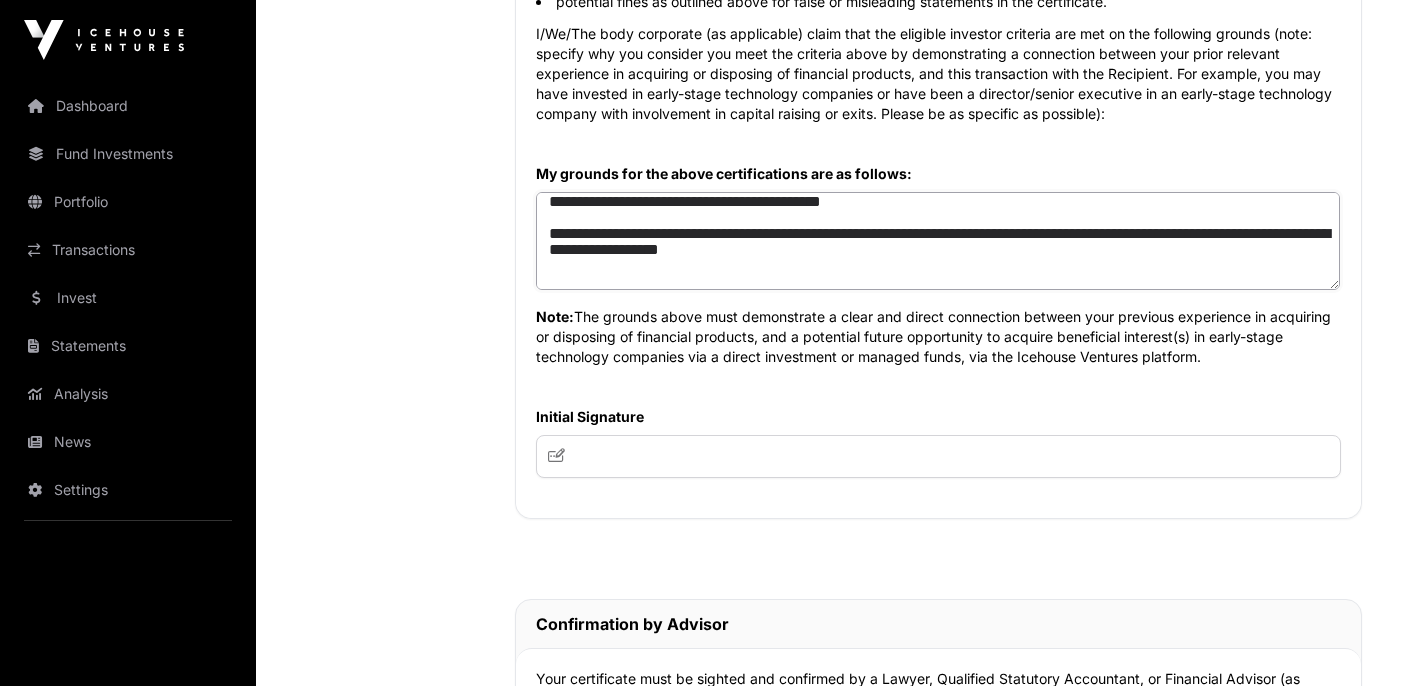 click on "**********" 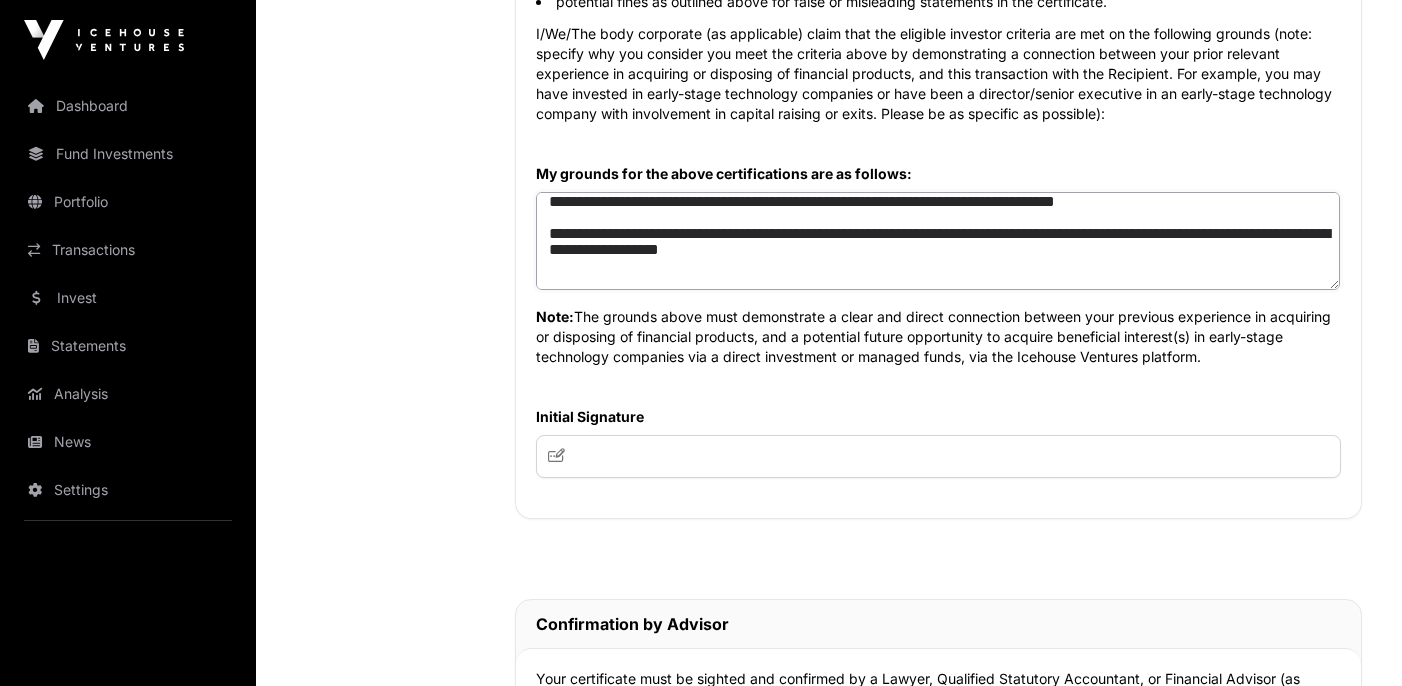 drag, startPoint x: 1144, startPoint y: 259, endPoint x: 1116, endPoint y: 258, distance: 28.01785 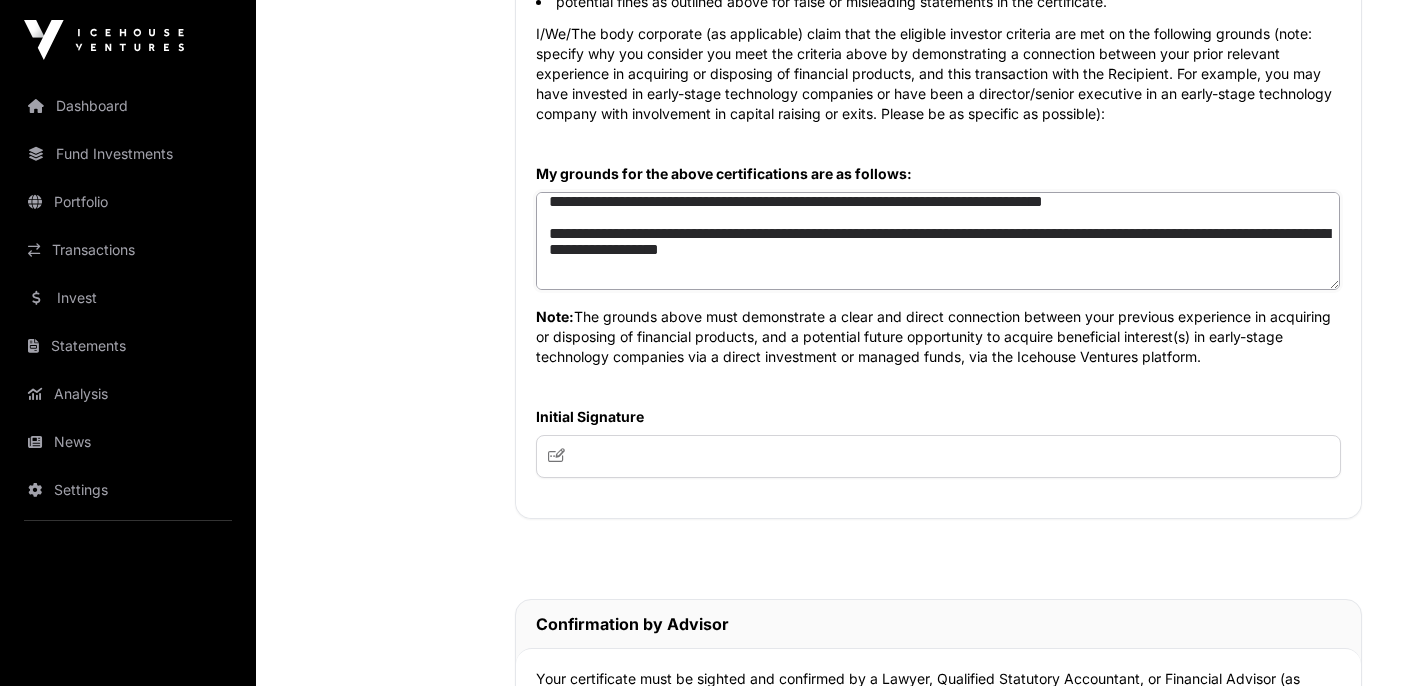 click on "**********" 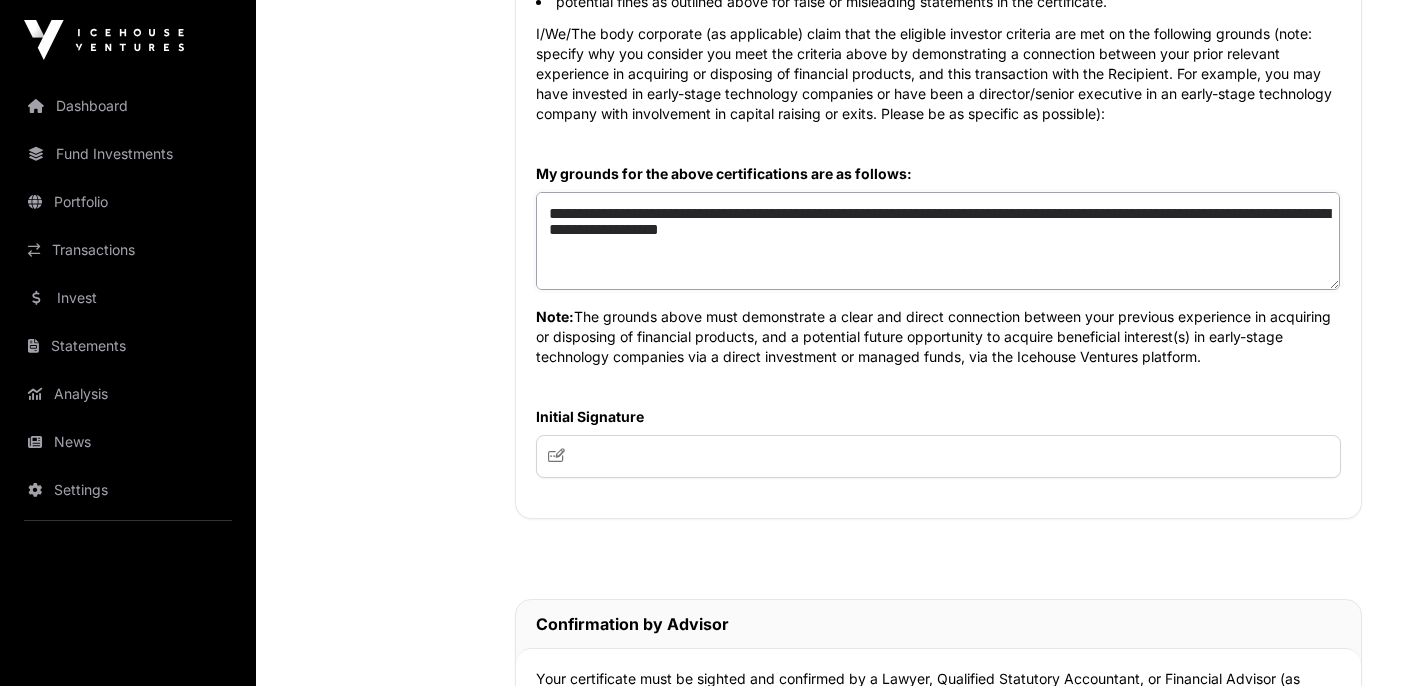 scroll, scrollTop: 121, scrollLeft: 0, axis: vertical 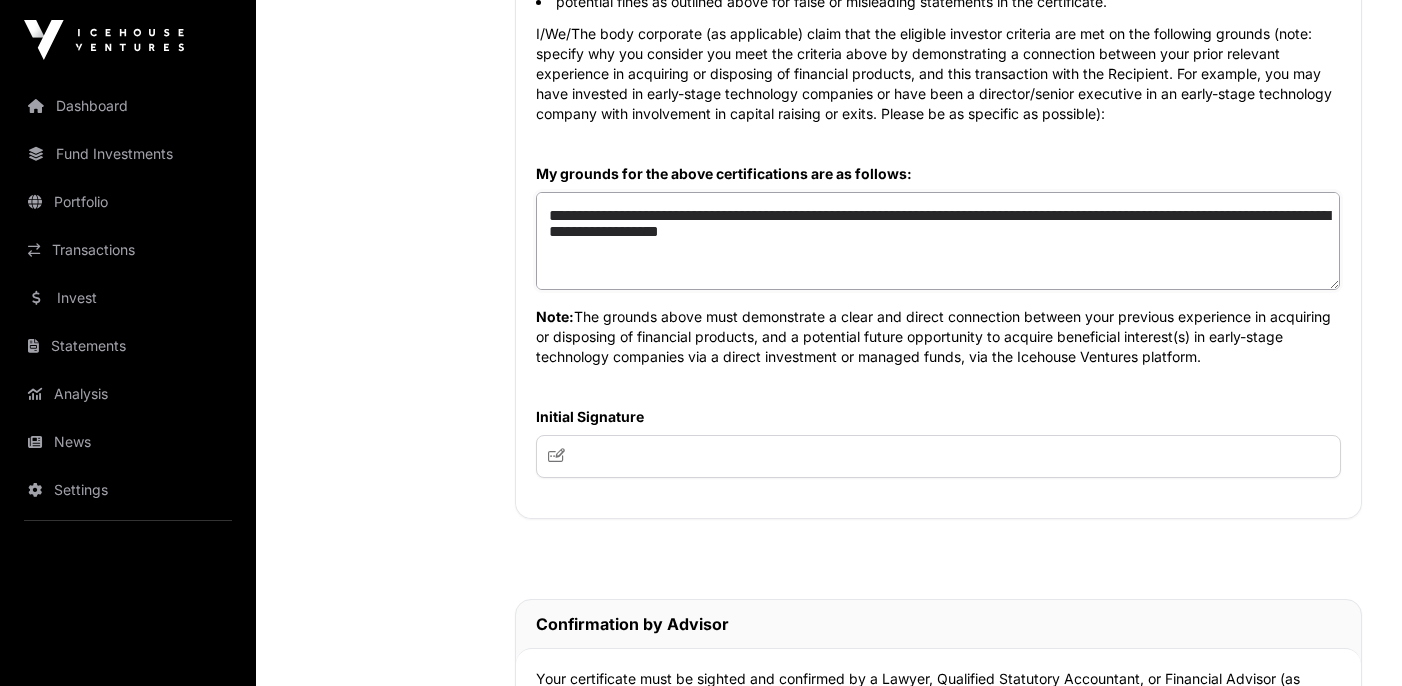 click on "**********" 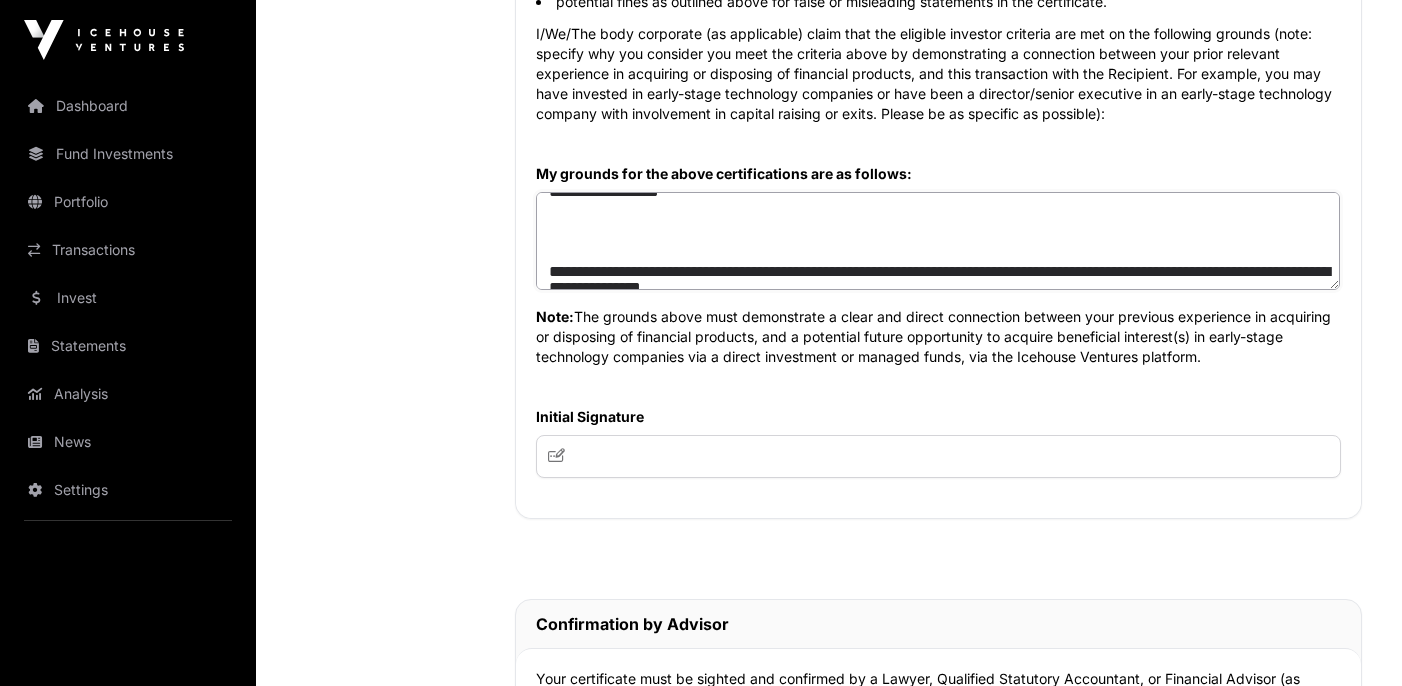 scroll, scrollTop: 192, scrollLeft: 0, axis: vertical 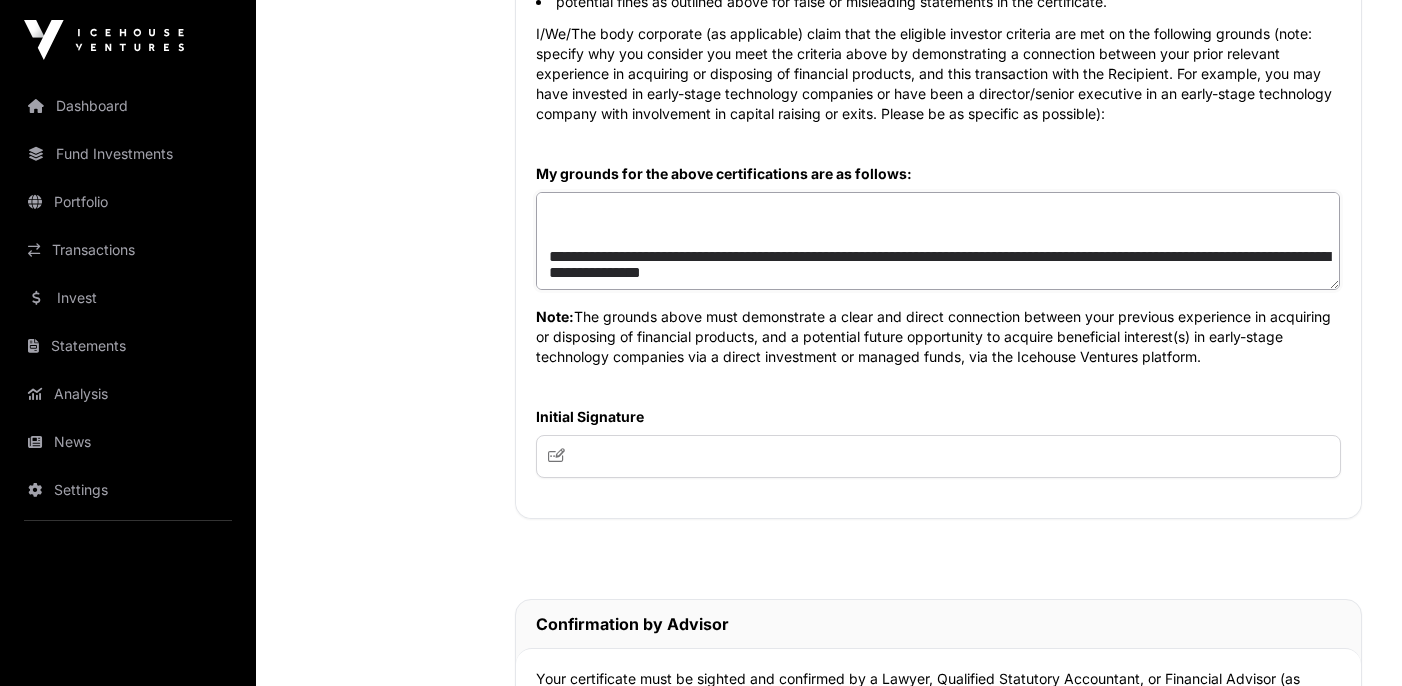 click on "**********" 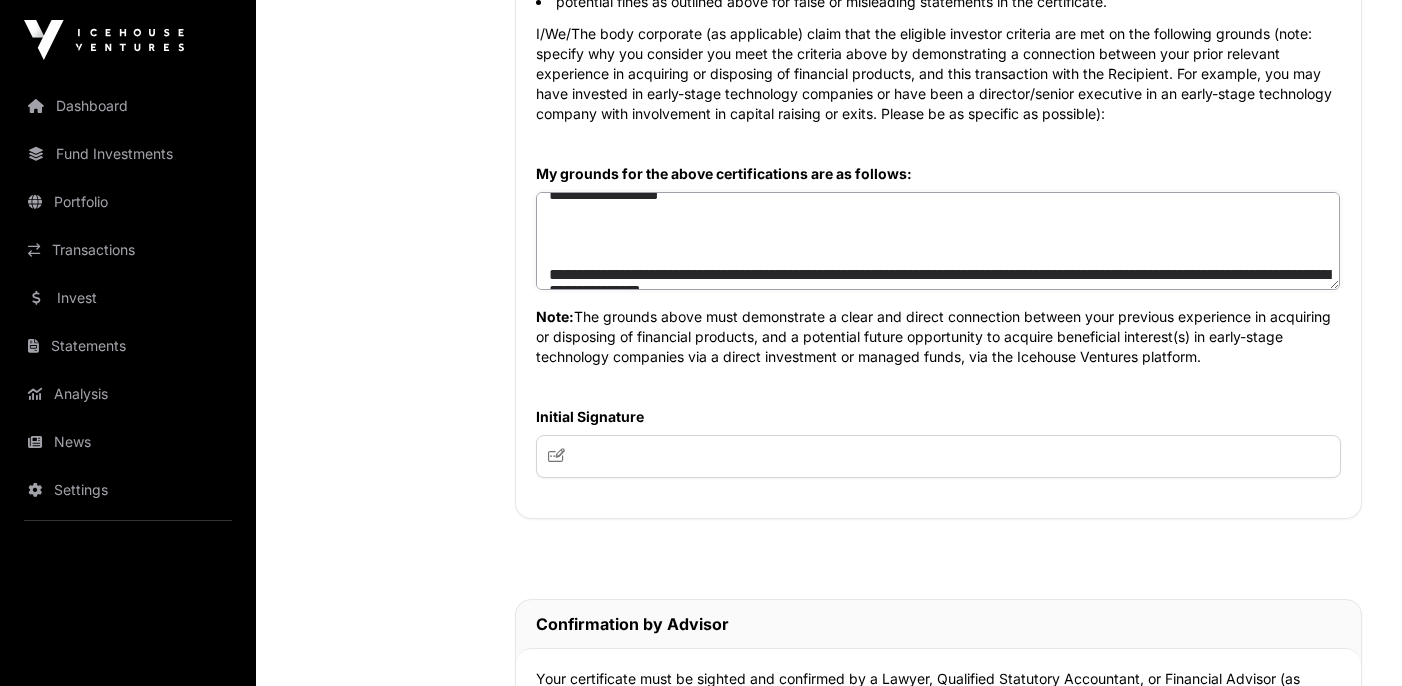scroll, scrollTop: 162, scrollLeft: 0, axis: vertical 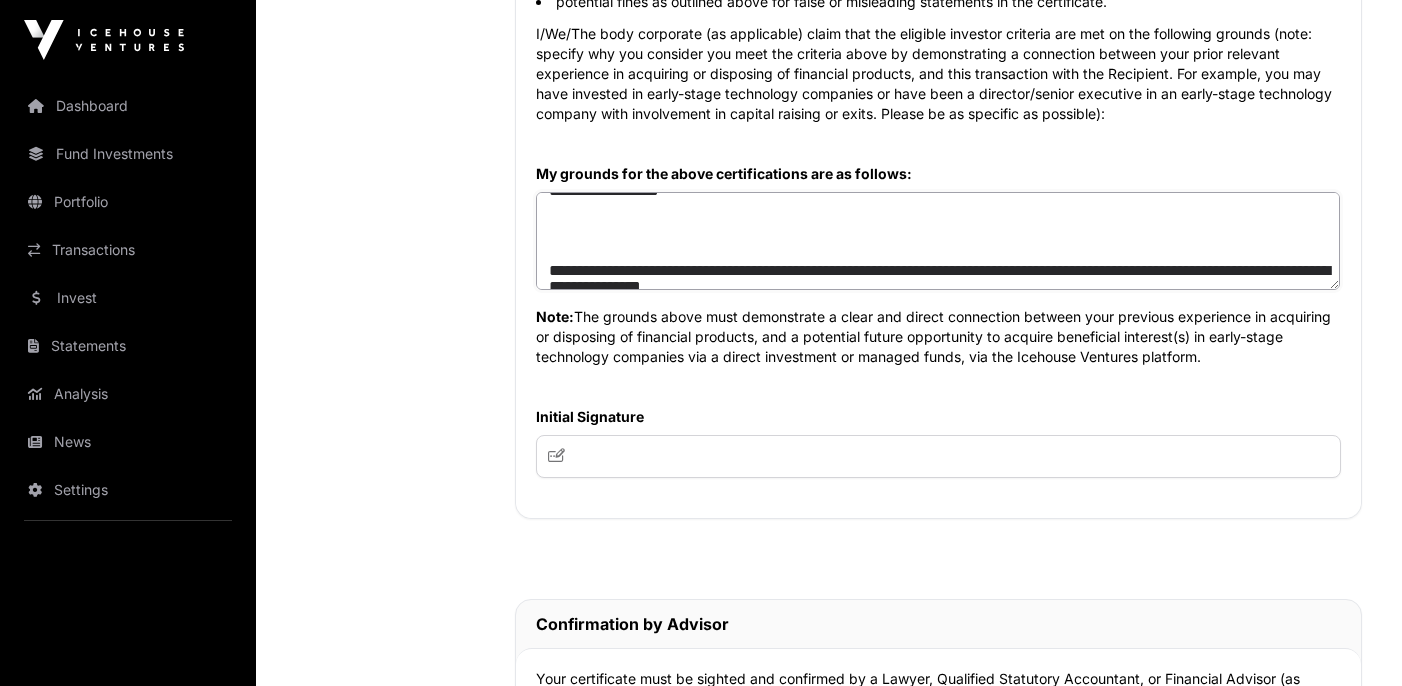 click on "**********" 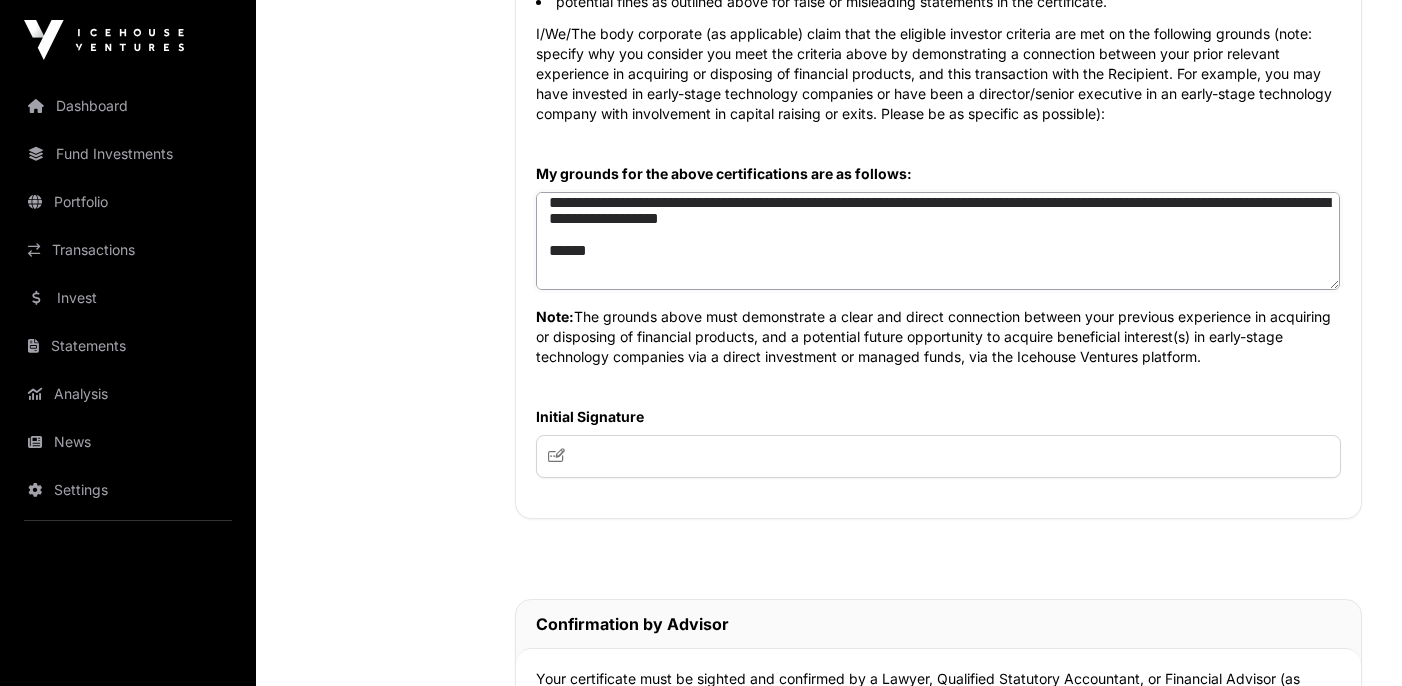 scroll, scrollTop: 162, scrollLeft: 0, axis: vertical 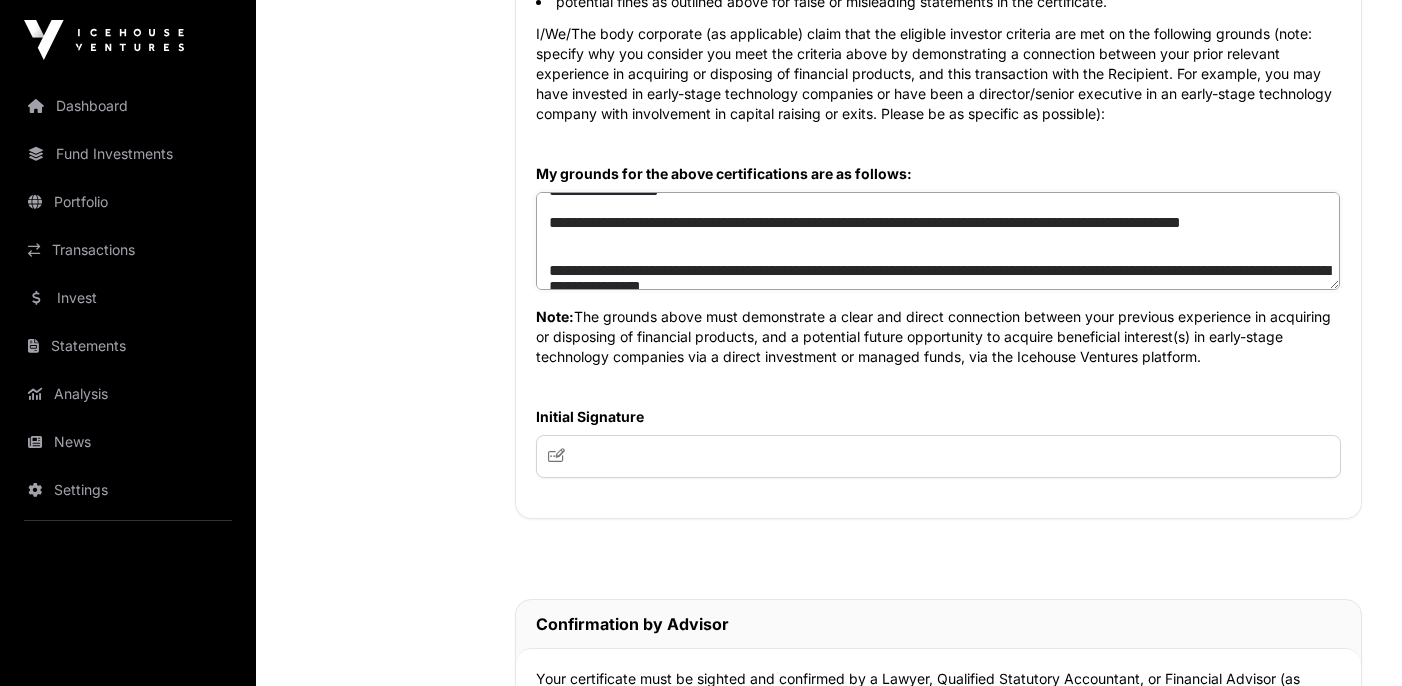 click on "**********" 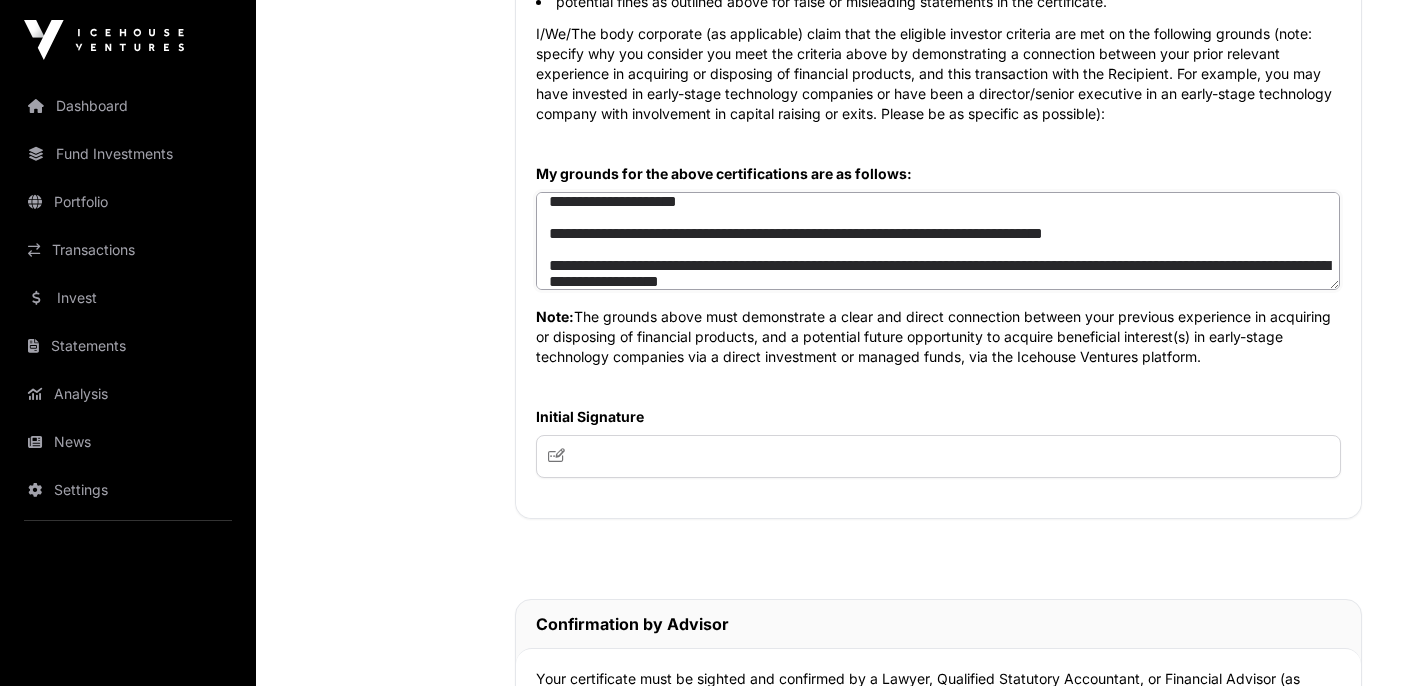 scroll, scrollTop: 85, scrollLeft: 0, axis: vertical 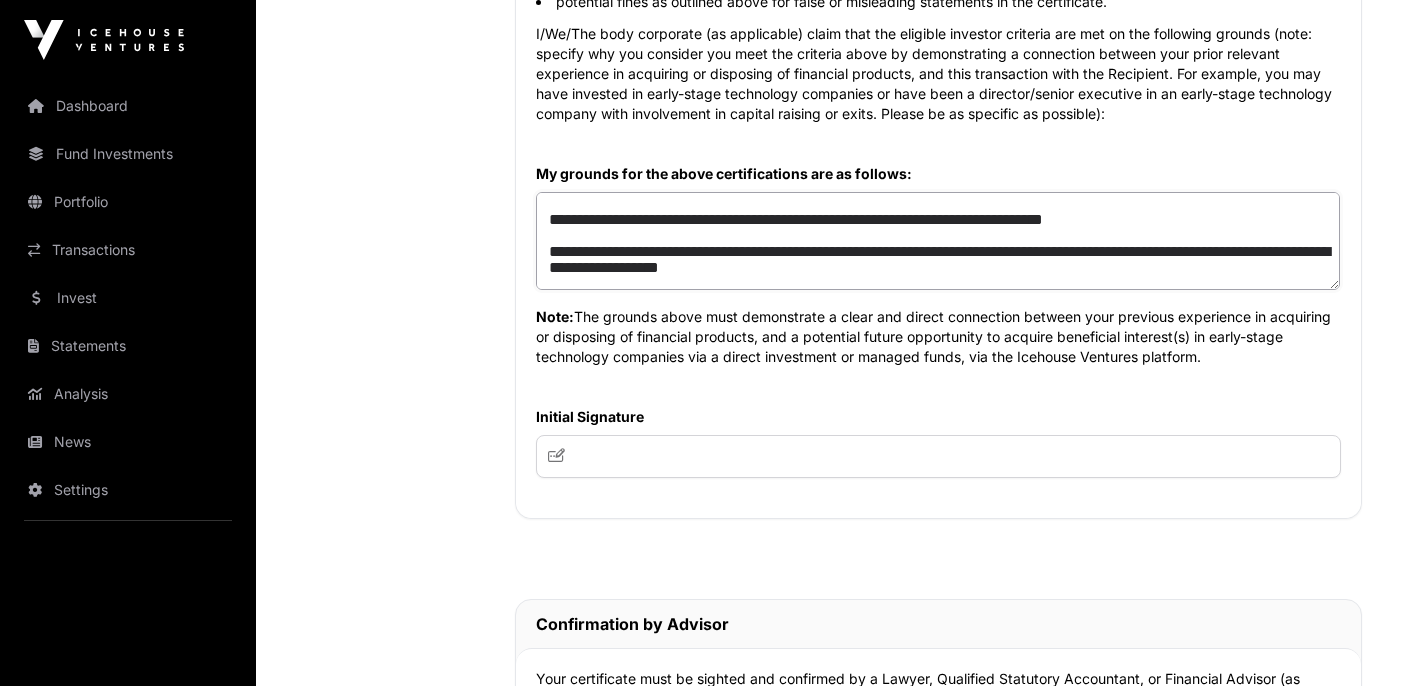 drag, startPoint x: 1213, startPoint y: 270, endPoint x: 550, endPoint y: 276, distance: 663.02716 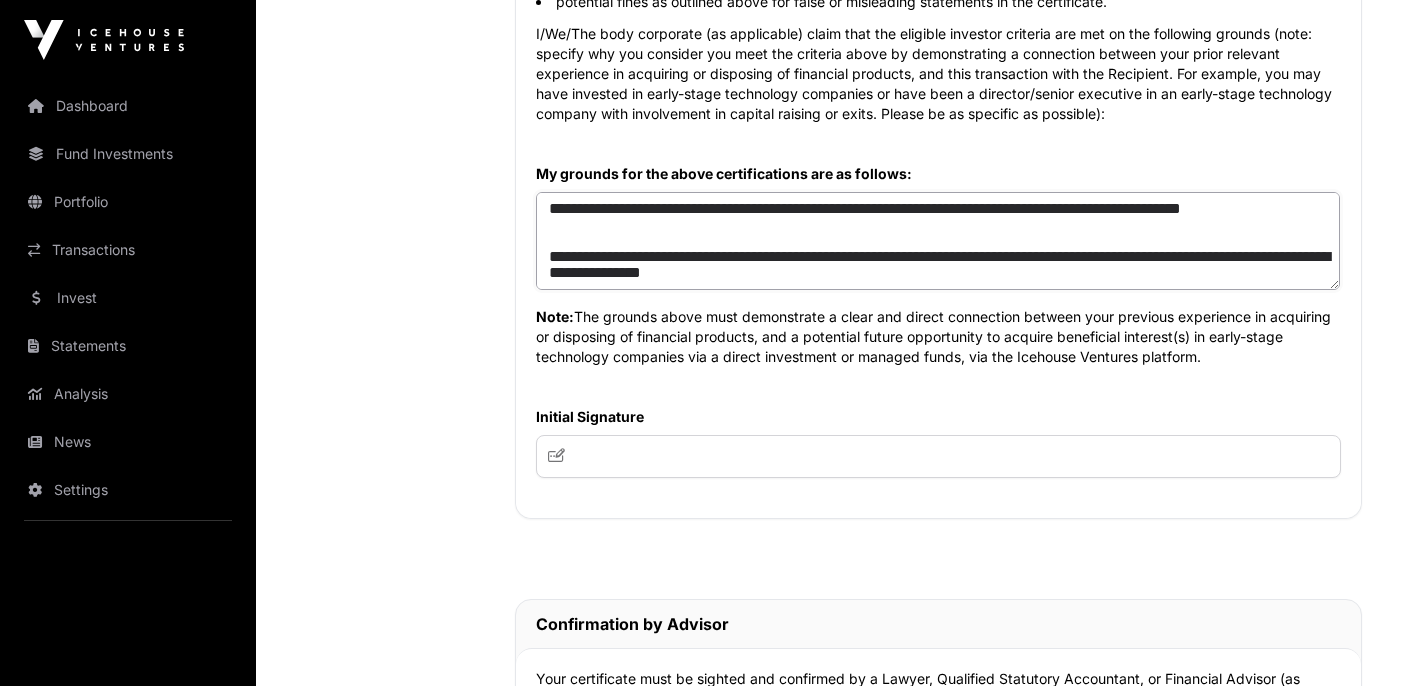 click on "**********" 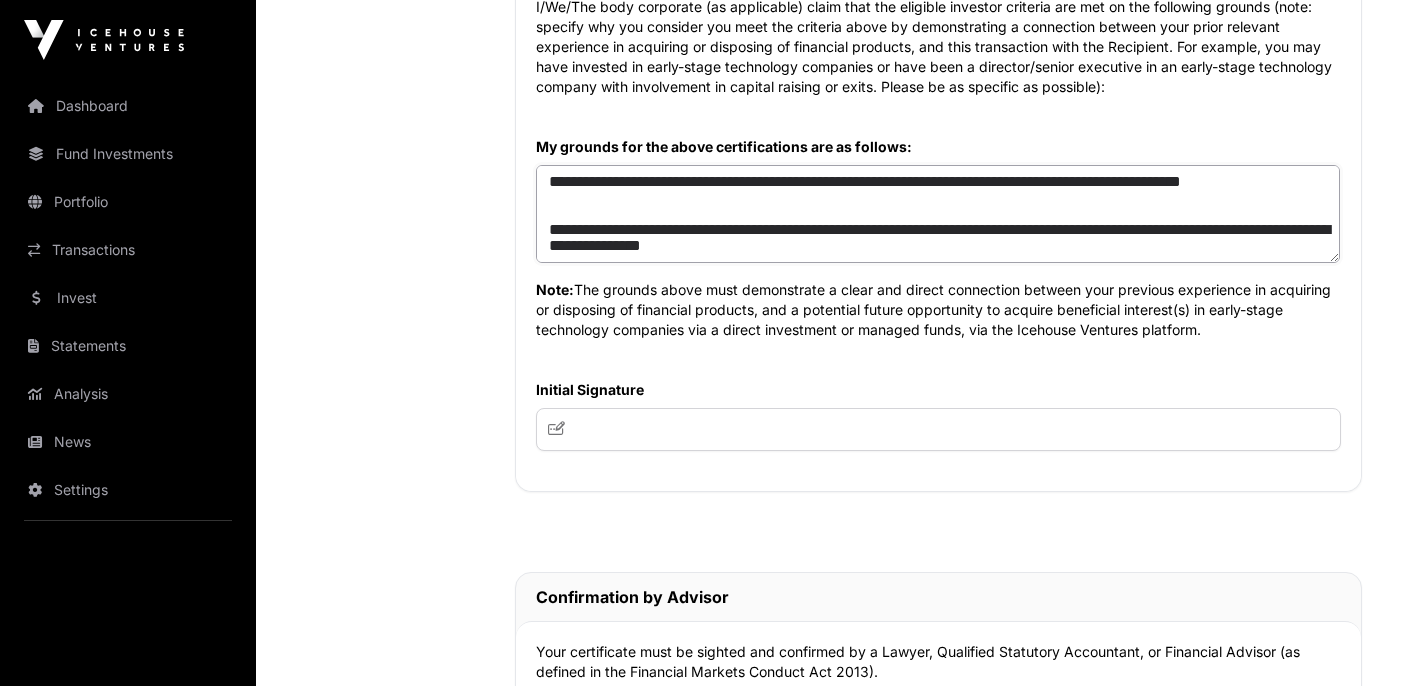 scroll, scrollTop: 1513, scrollLeft: 0, axis: vertical 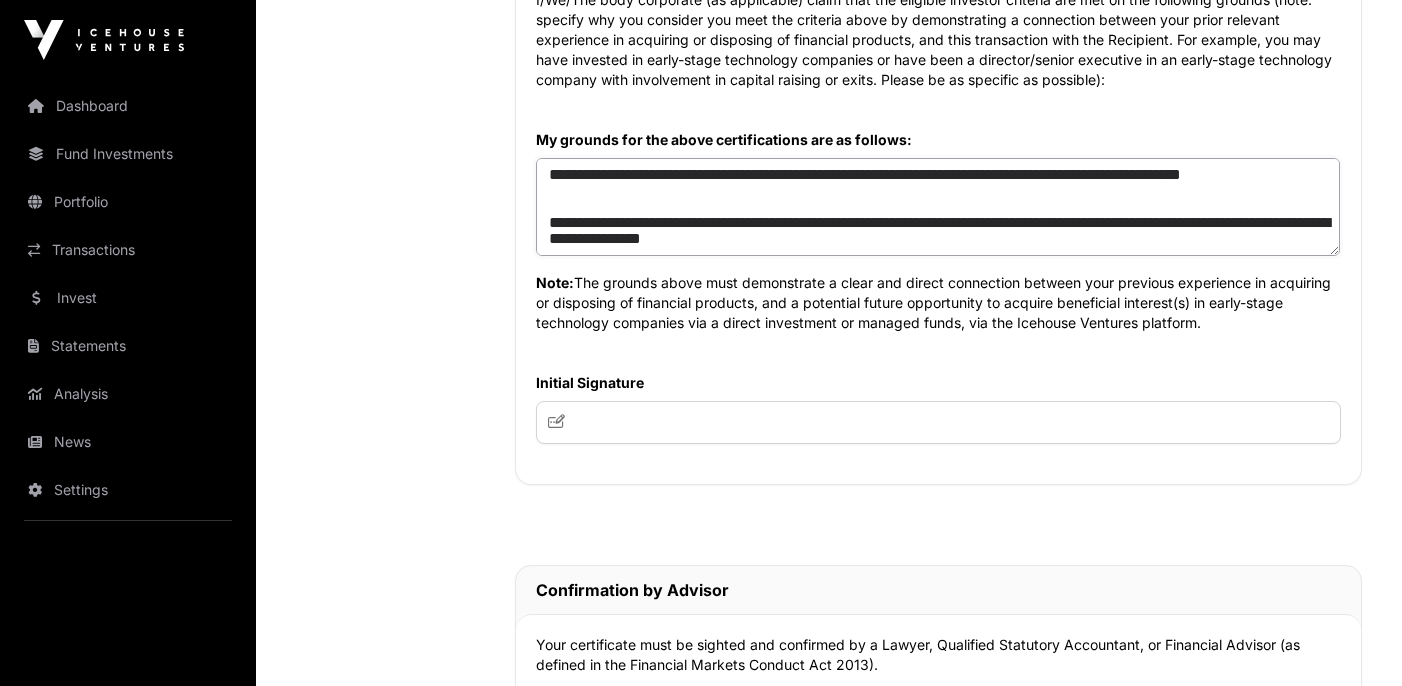 click on "**********" 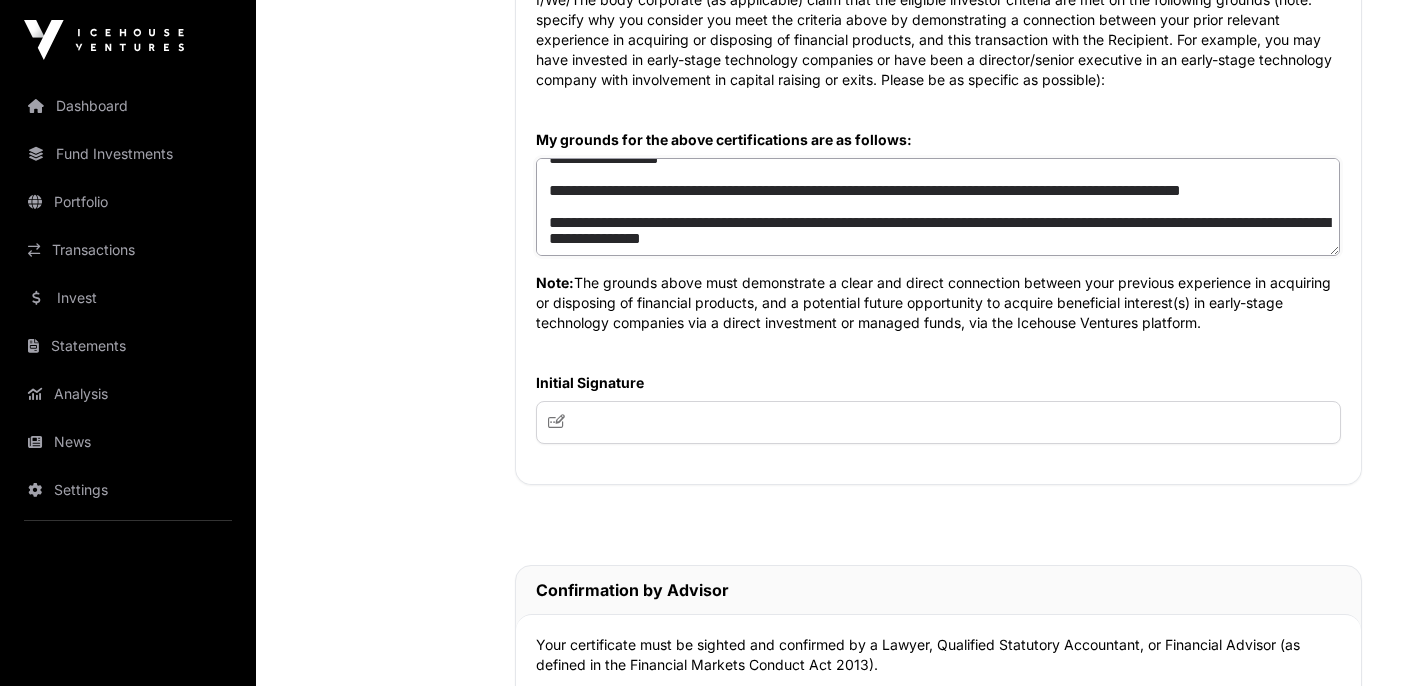 scroll, scrollTop: 160, scrollLeft: 0, axis: vertical 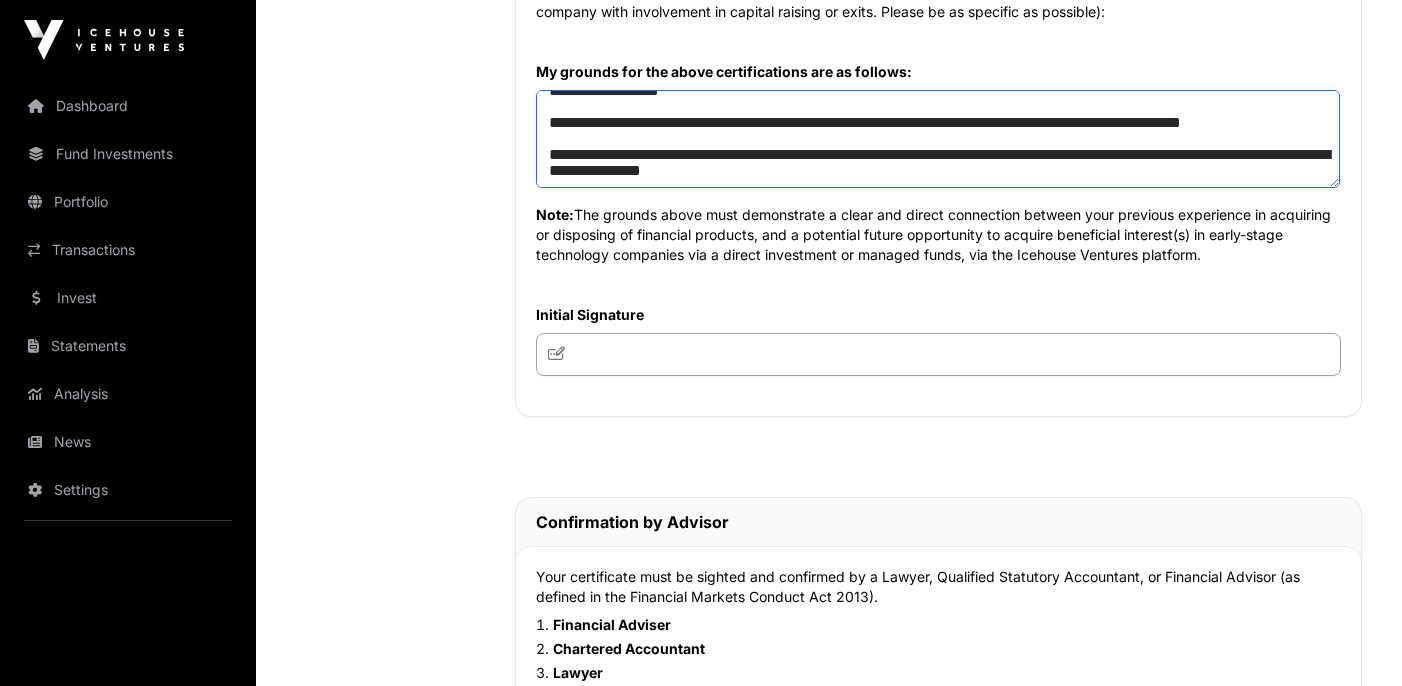 type on "**********" 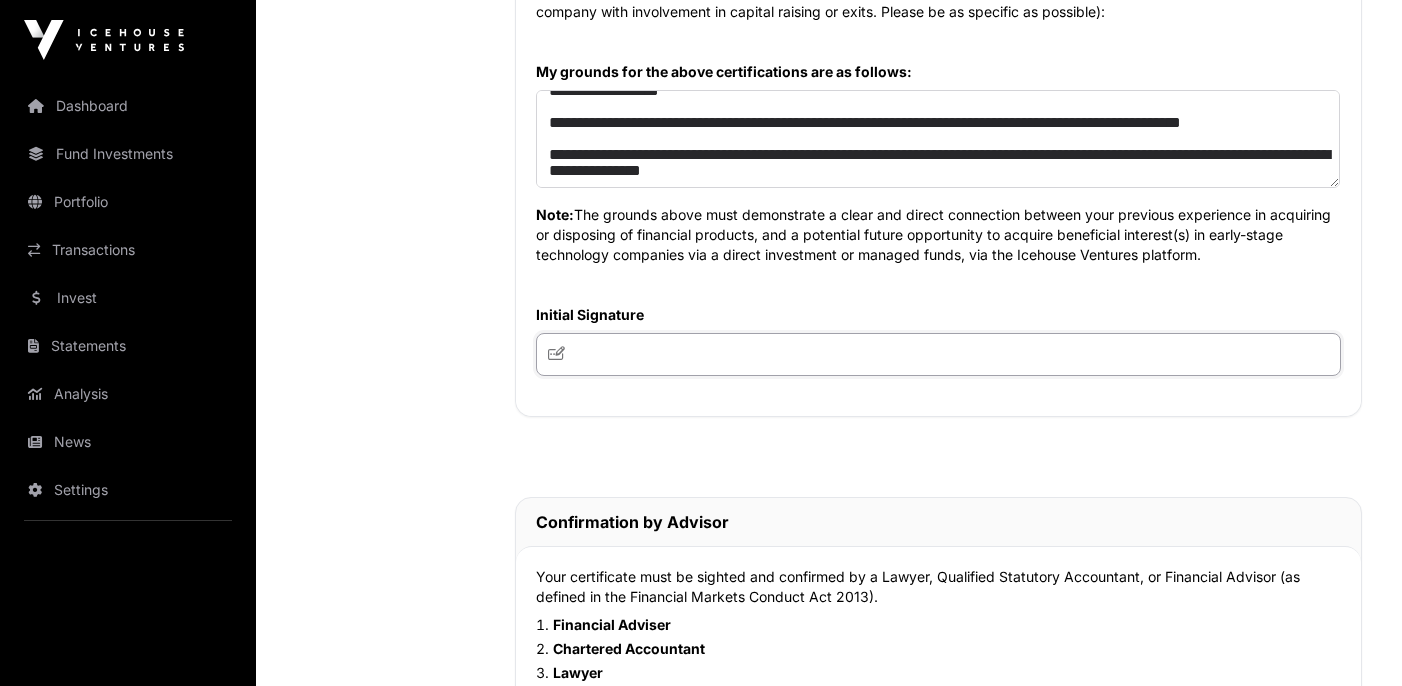 click 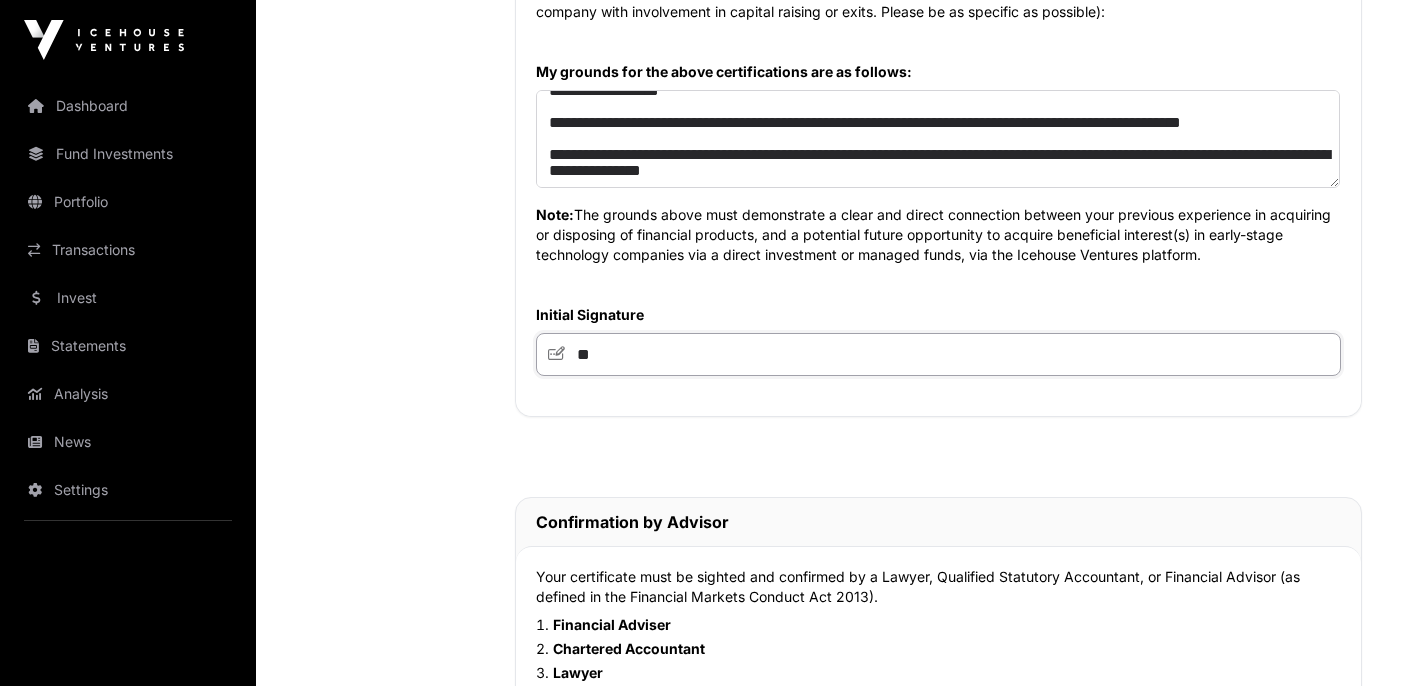 type on "**" 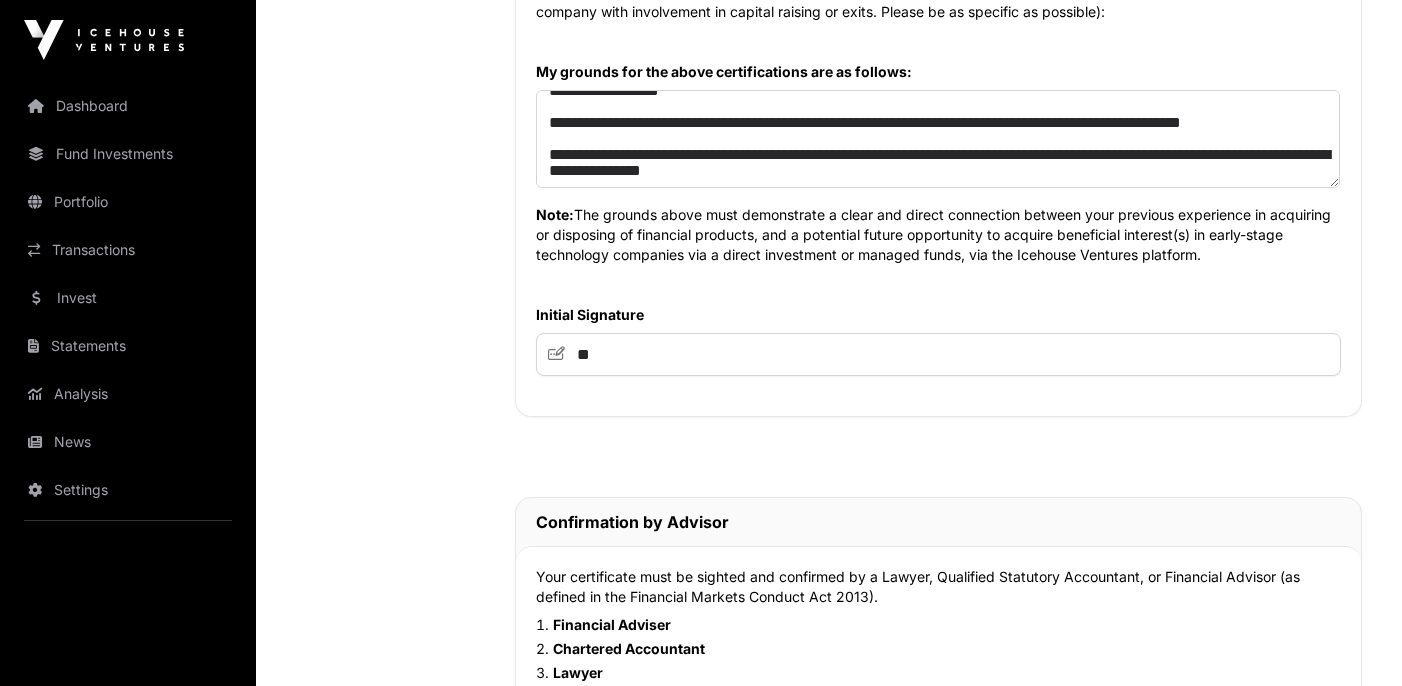 click on "Eligible Investor Grounds and Advisor Confirmation   Warning statement under regulation 47 of Schedule 8 of the Financial Markets Conduct Regulations 2014  Warning:  The law normally requires people who offer financial products to give information to investors before they invest. This information is designed to help investors make an informed decision. If you give this certificate, the usual rules do not apply to offers of financial products made to you. As a result, you may not receive a complete and balanced set of information. You will also have fewer other legal protections for these investments. Make sure you understand these consequences. Ask questions, read all documents carefully, and seek independent financial advice before committing yourself.  Offence:  It is an offence to give a certificate knowing that it is false or misleading in a material particular. The offence has a penalty of a fine not exceeding $50,000.  Reliance: Transaction: Acknowledgement:  Certification  Note:  Initial Signature  **" 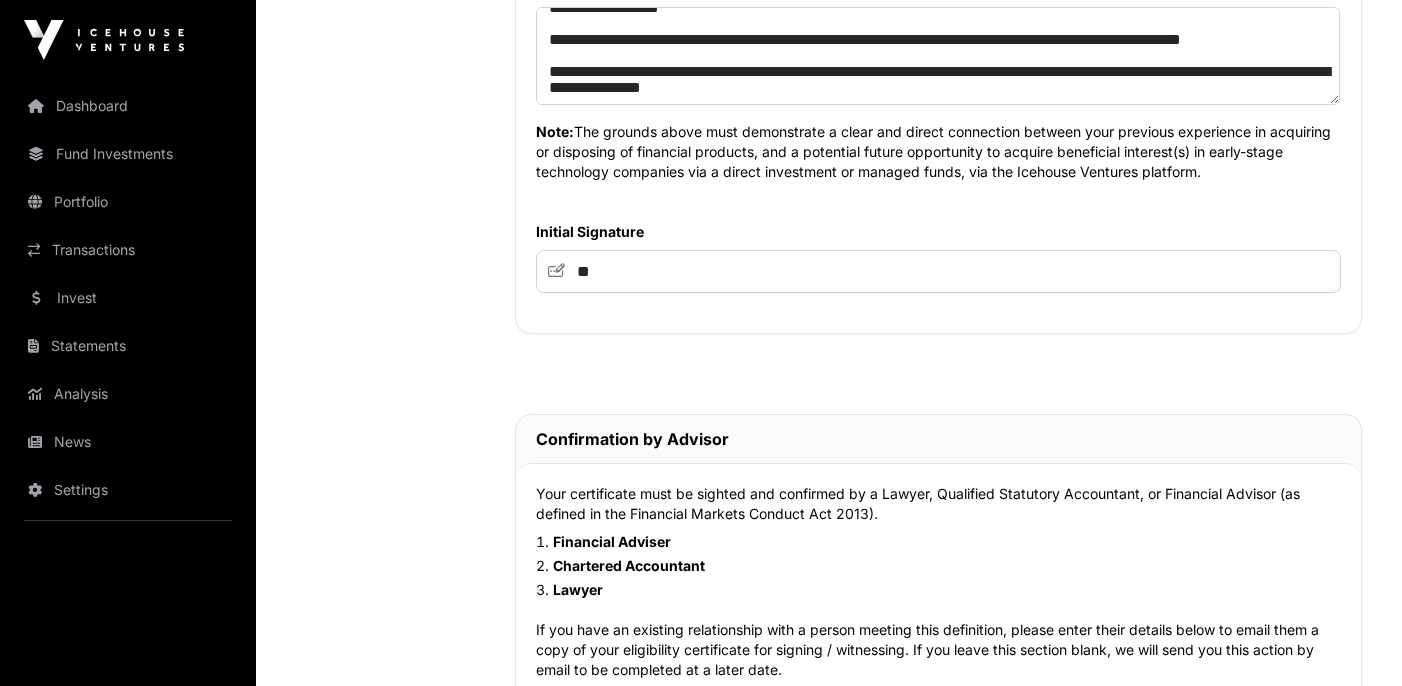 scroll, scrollTop: 1666, scrollLeft: 0, axis: vertical 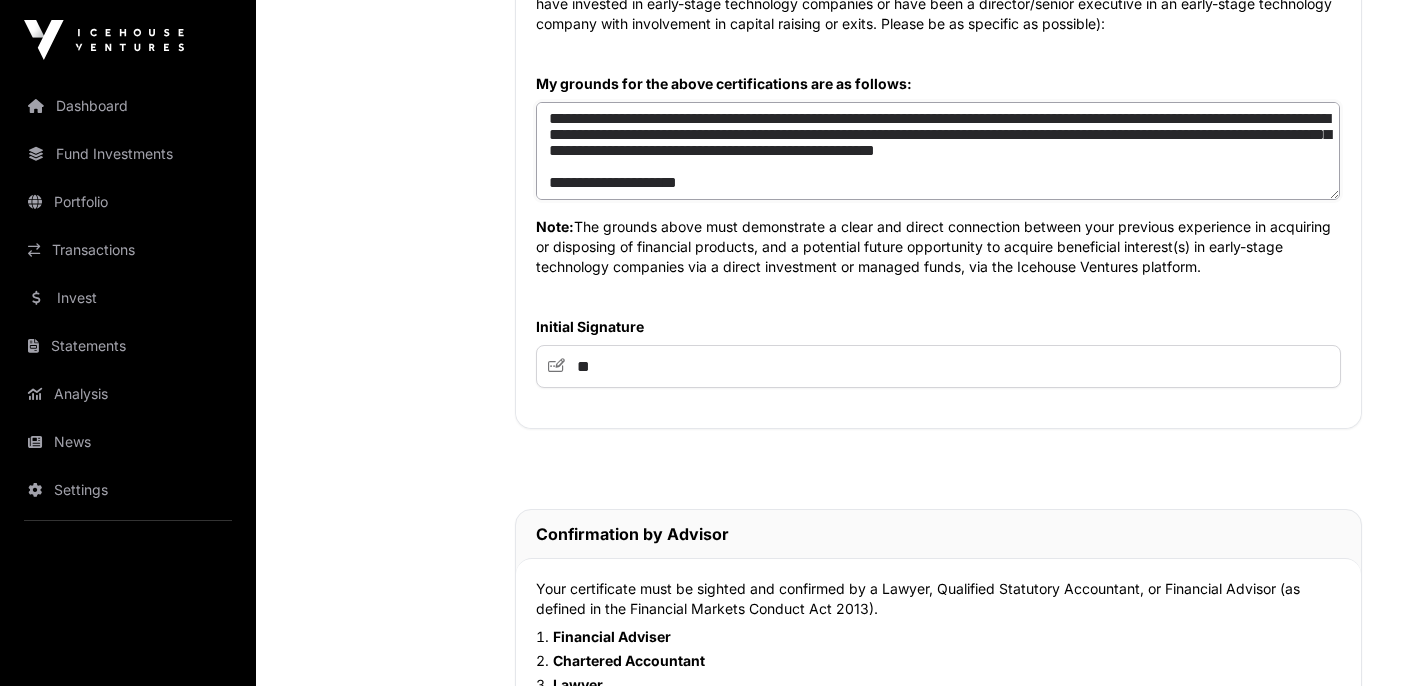 click on "**********" 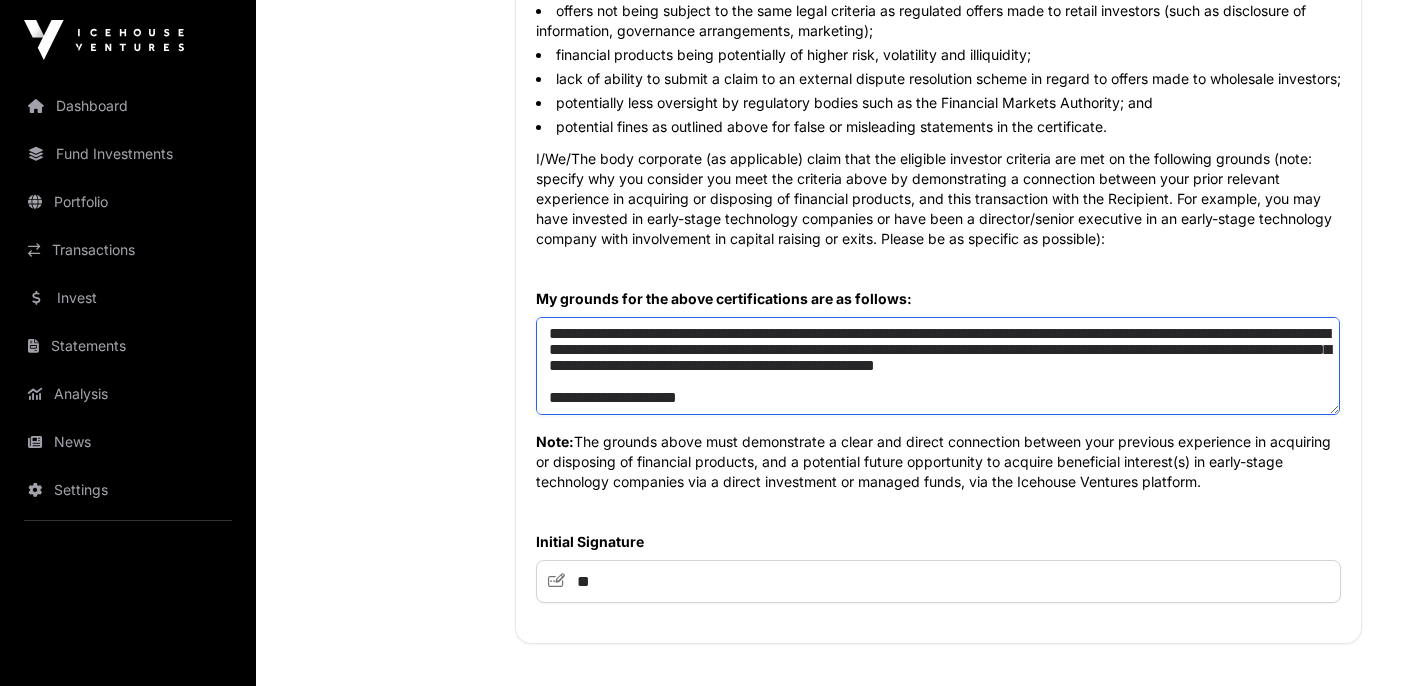 scroll, scrollTop: 1358, scrollLeft: 0, axis: vertical 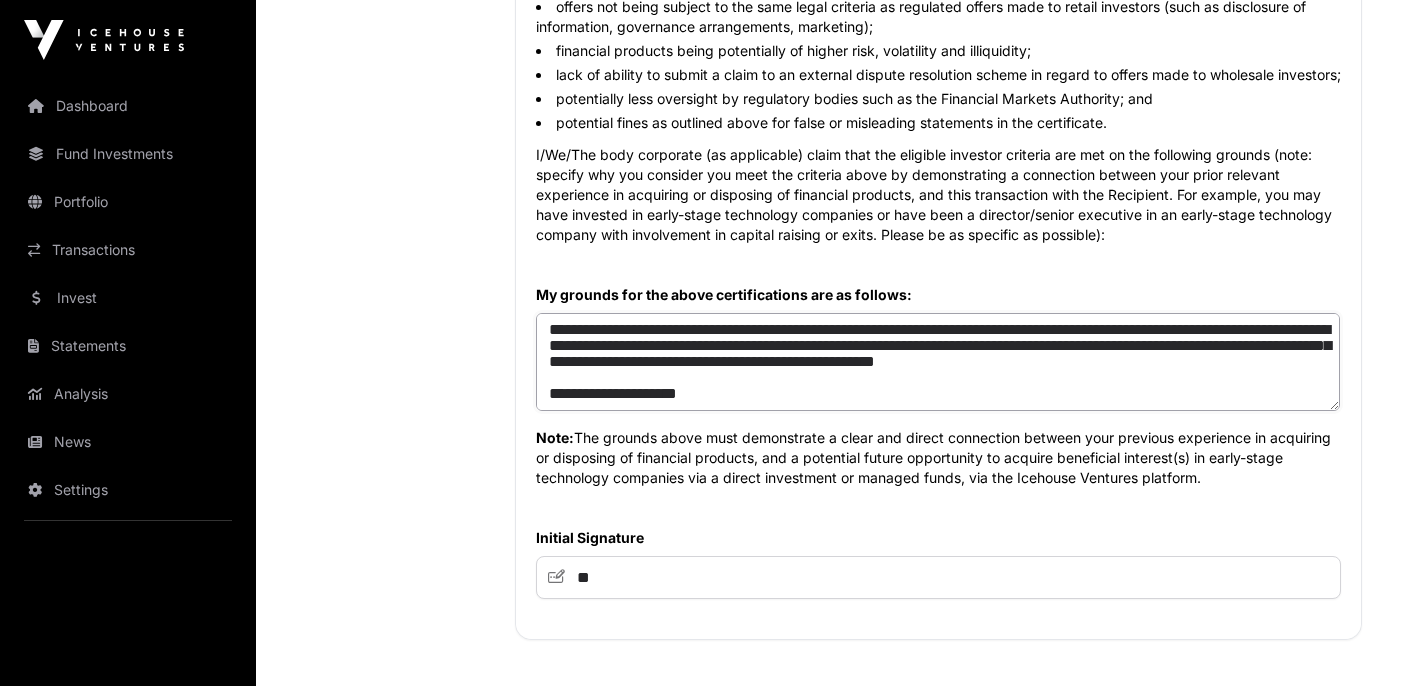 drag, startPoint x: 823, startPoint y: 385, endPoint x: 1042, endPoint y: 371, distance: 219.44704 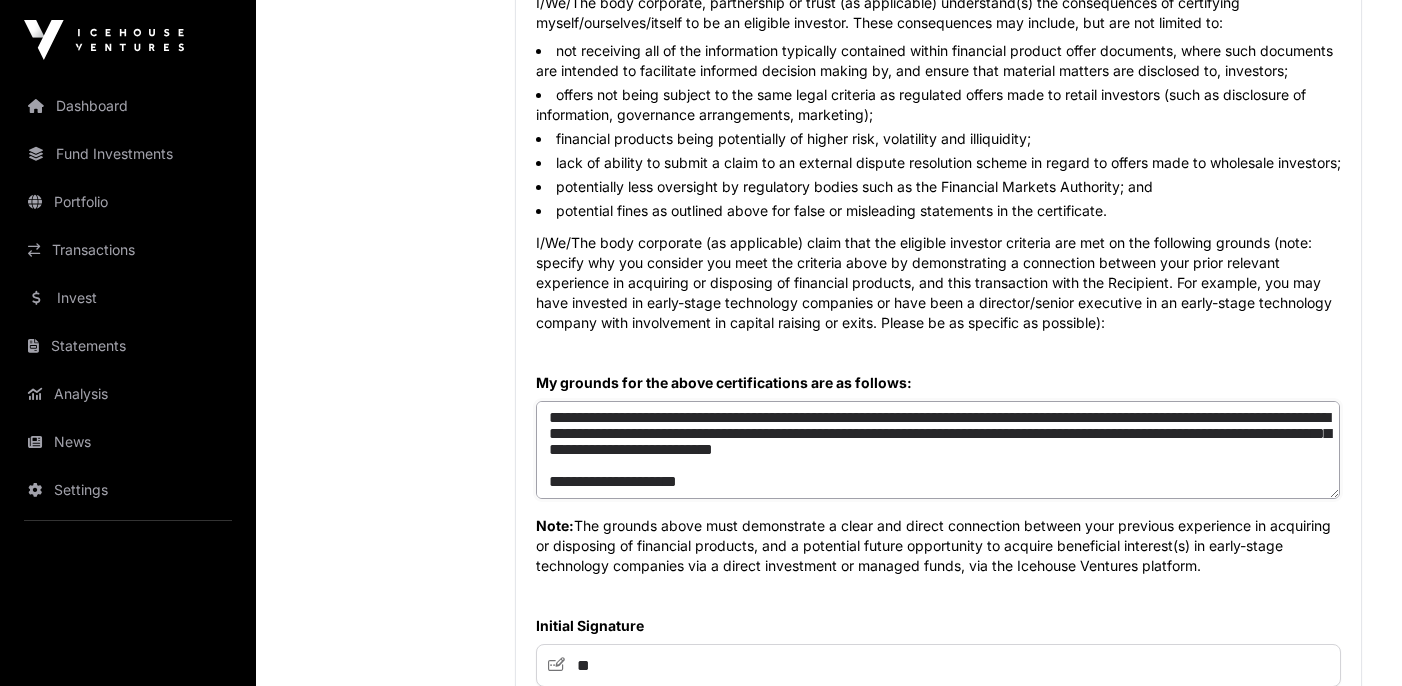 scroll, scrollTop: 1404, scrollLeft: 0, axis: vertical 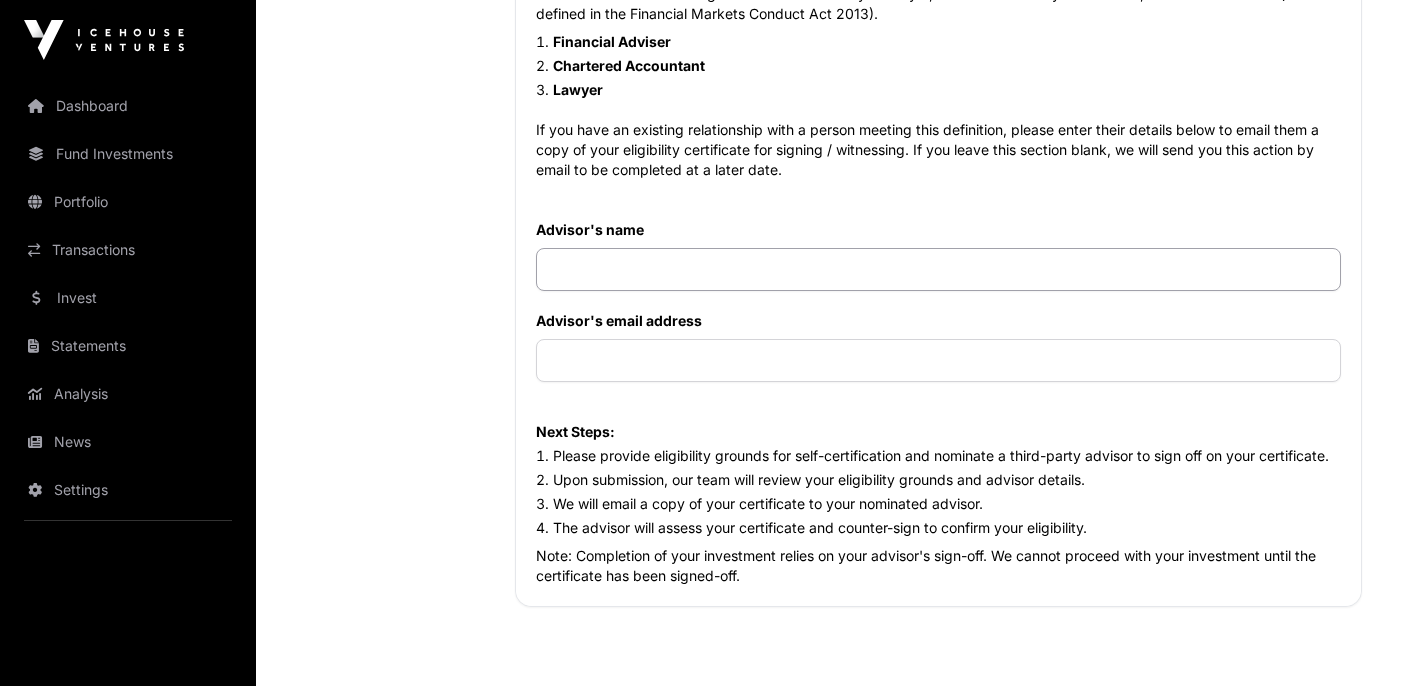 type on "**********" 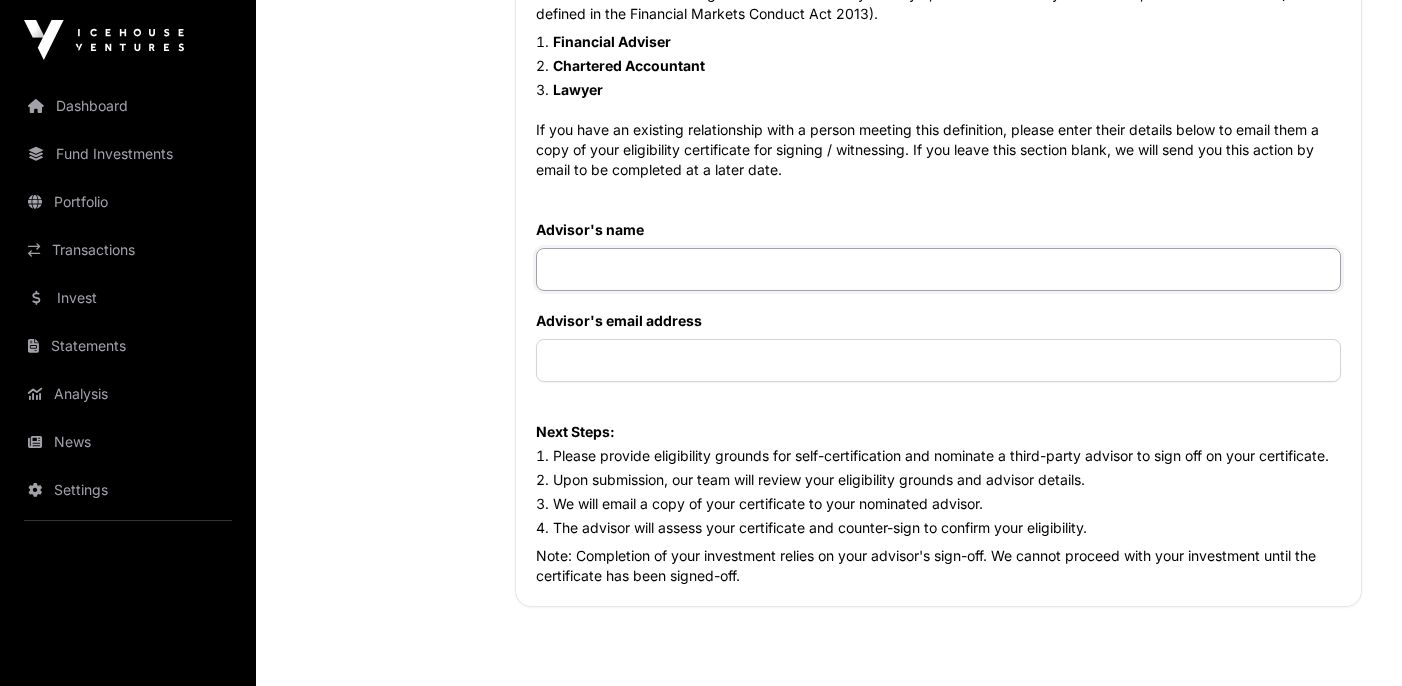 click 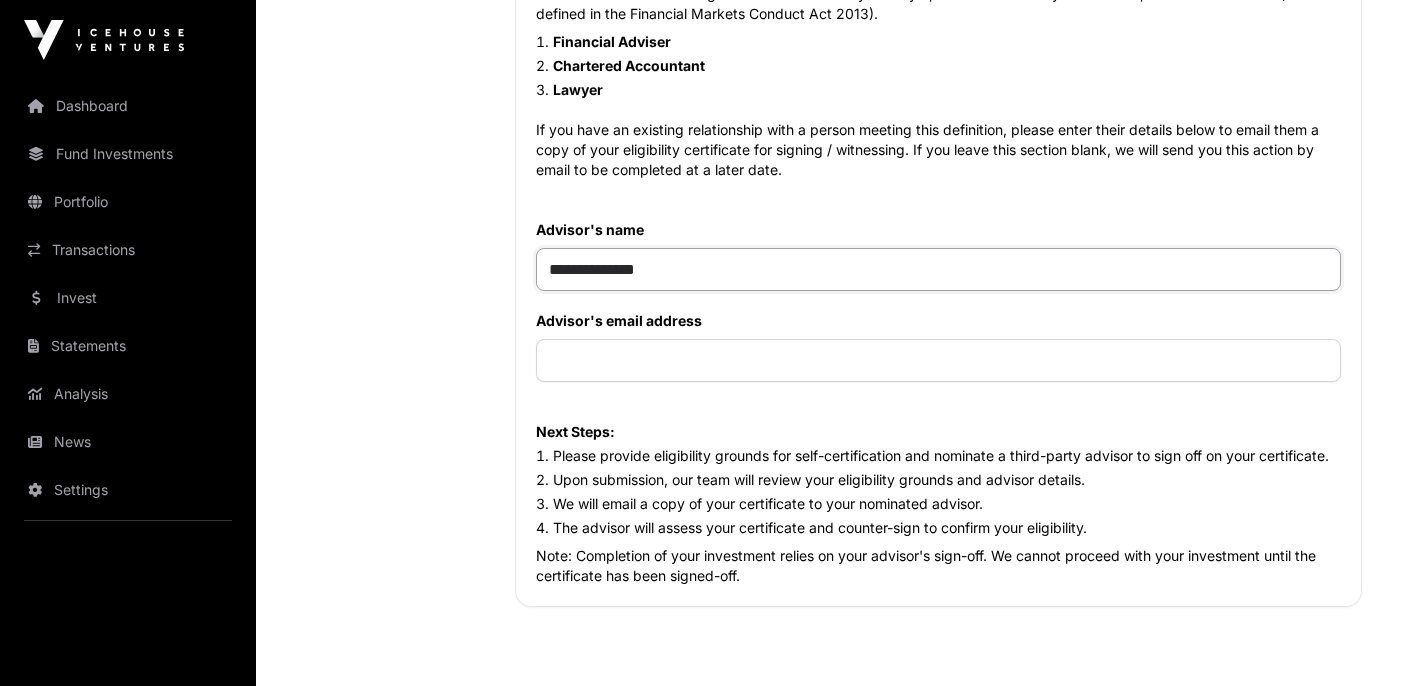type on "**********" 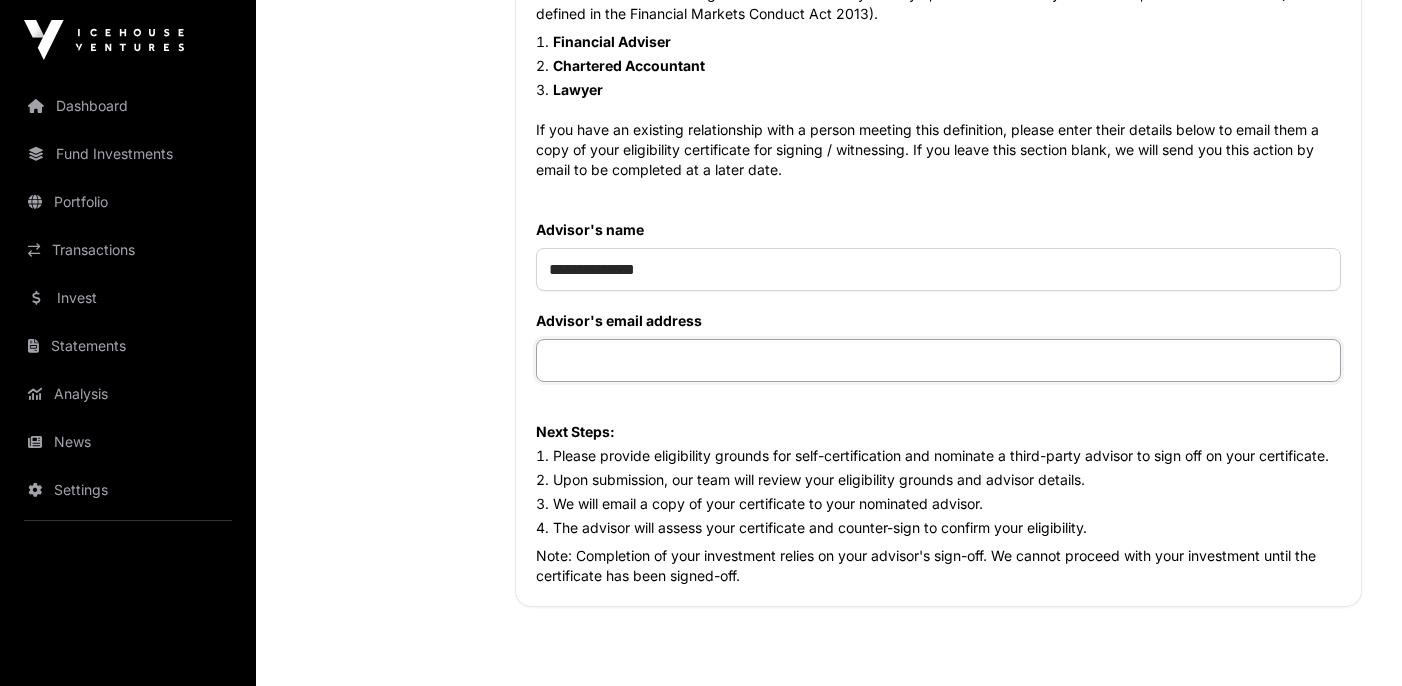 click 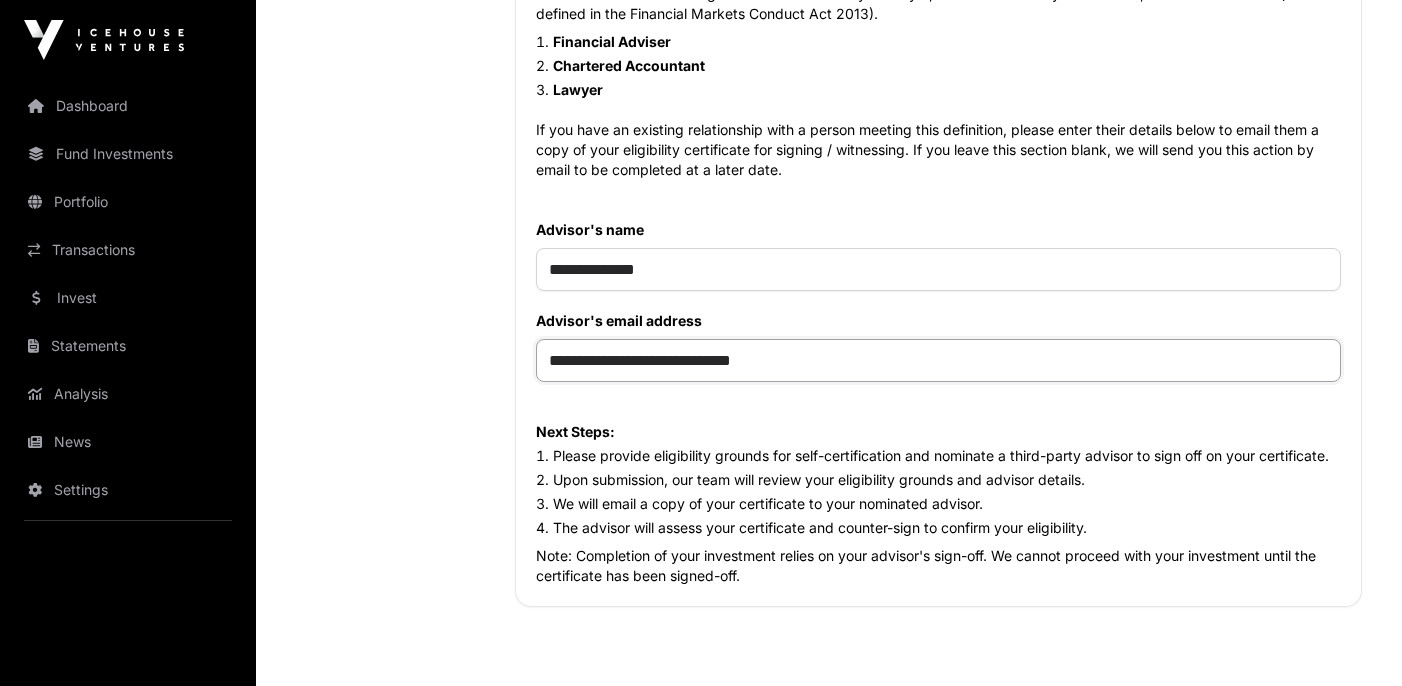 type on "**********" 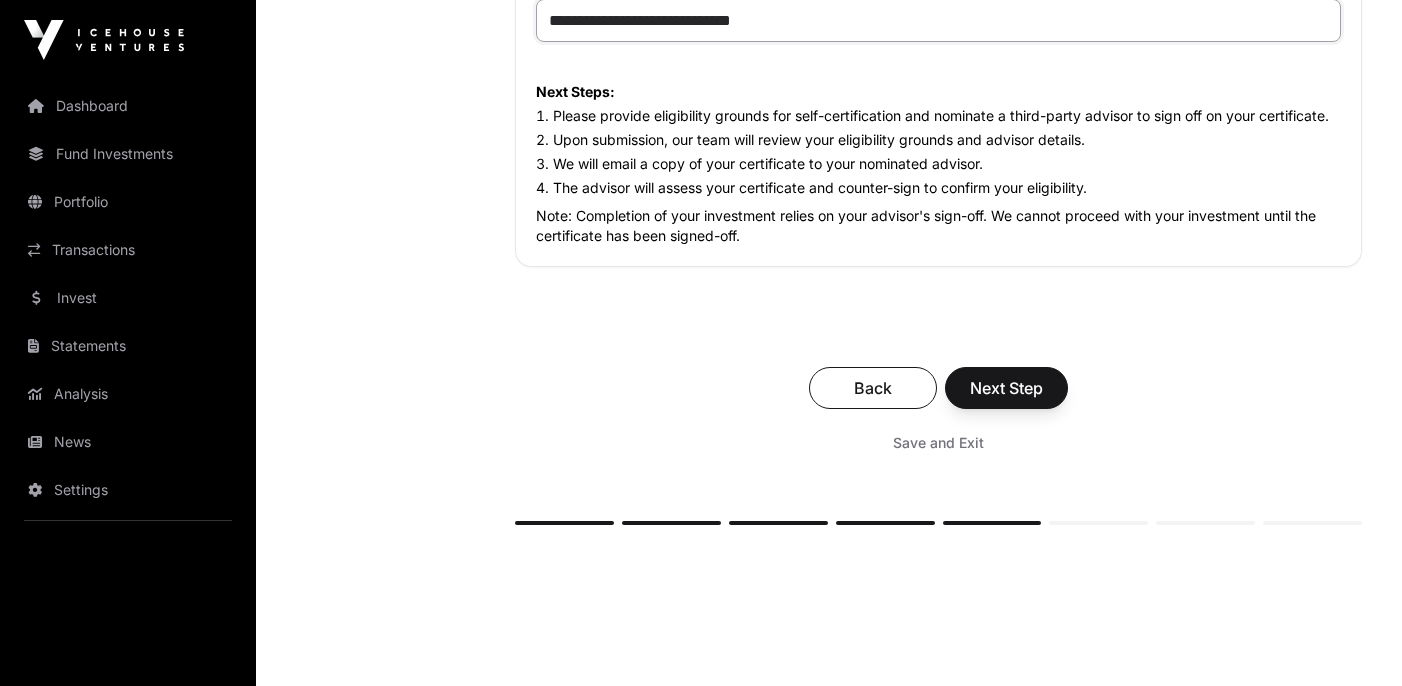 scroll, scrollTop: 2563, scrollLeft: 0, axis: vertical 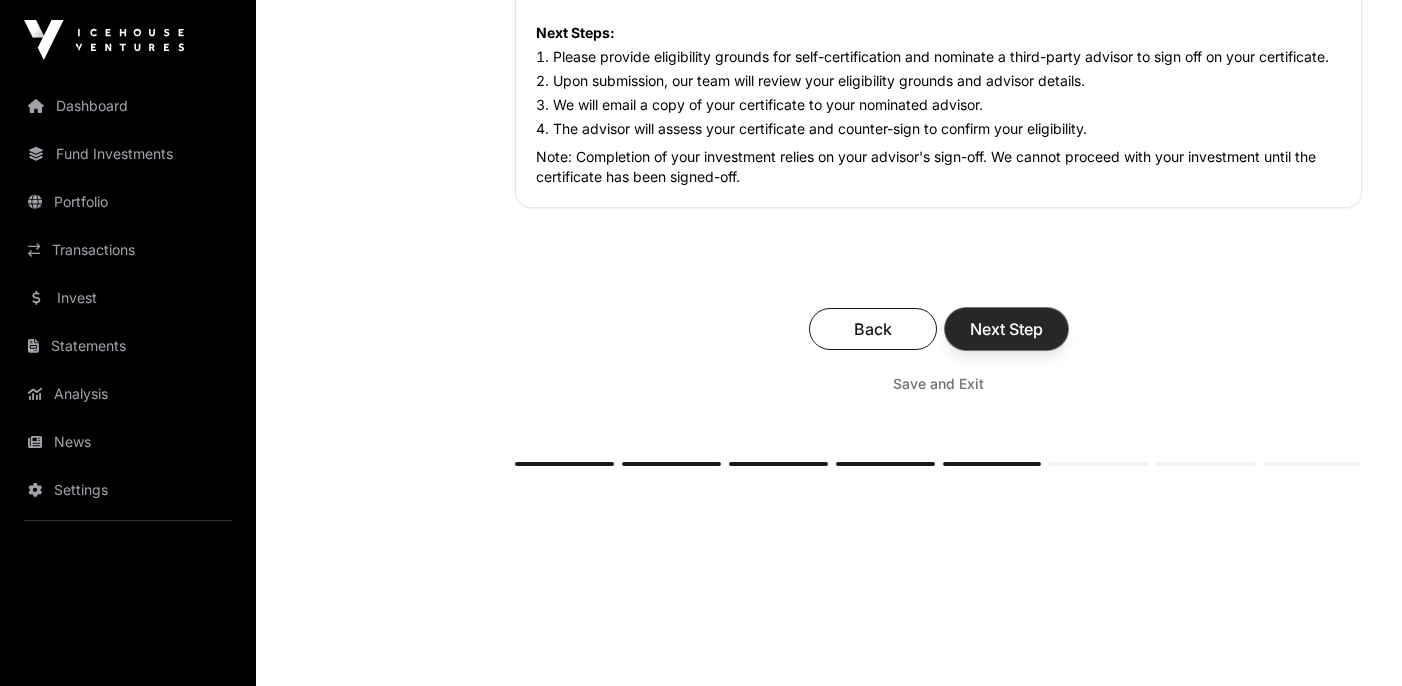 click on "Next Step" 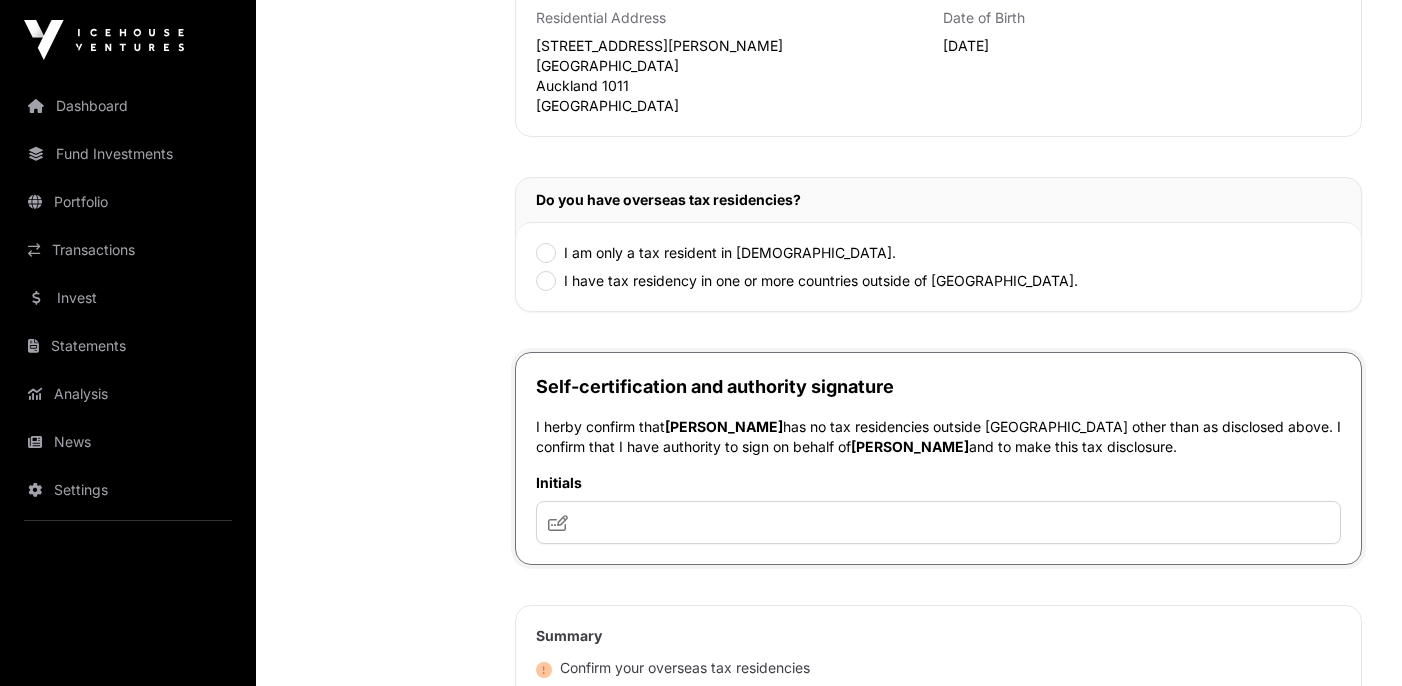 scroll, scrollTop: 623, scrollLeft: 0, axis: vertical 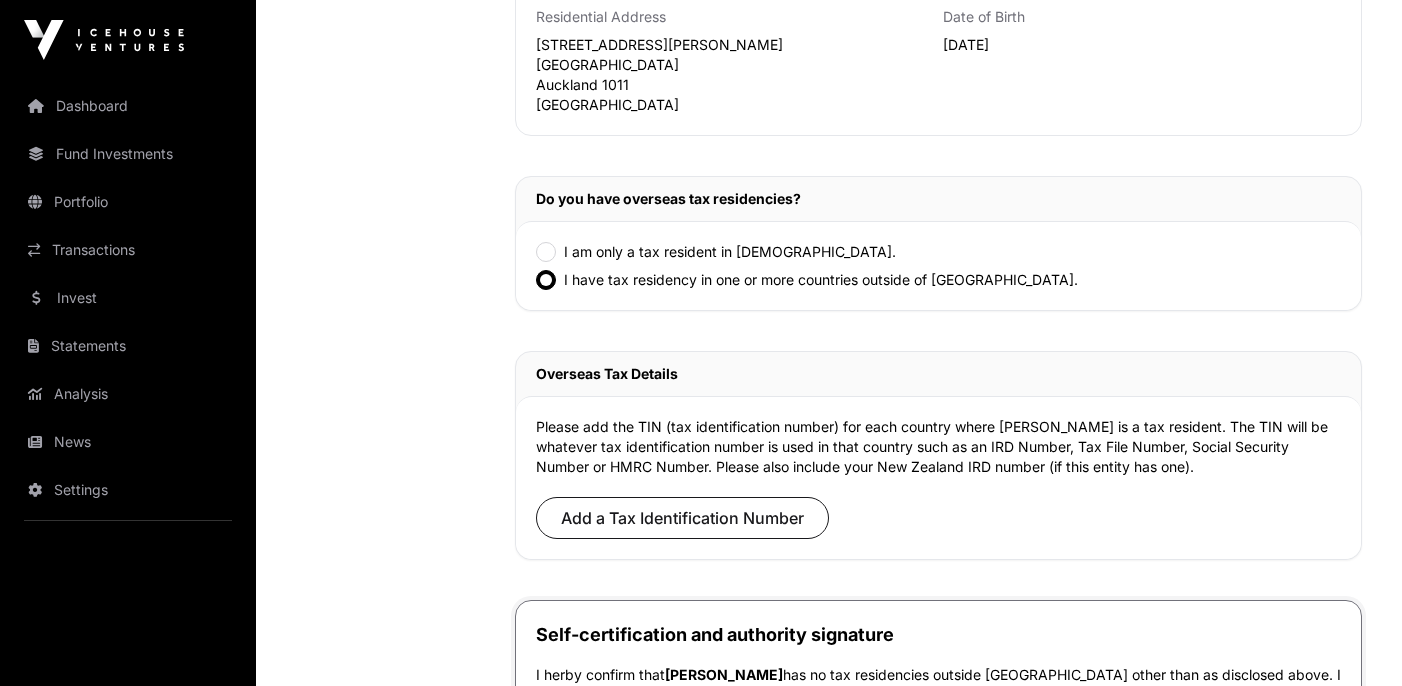 click on "I am only a tax resident in [DEMOGRAPHIC_DATA]. I have tax residency in one or more countries outside of [GEOGRAPHIC_DATA]." 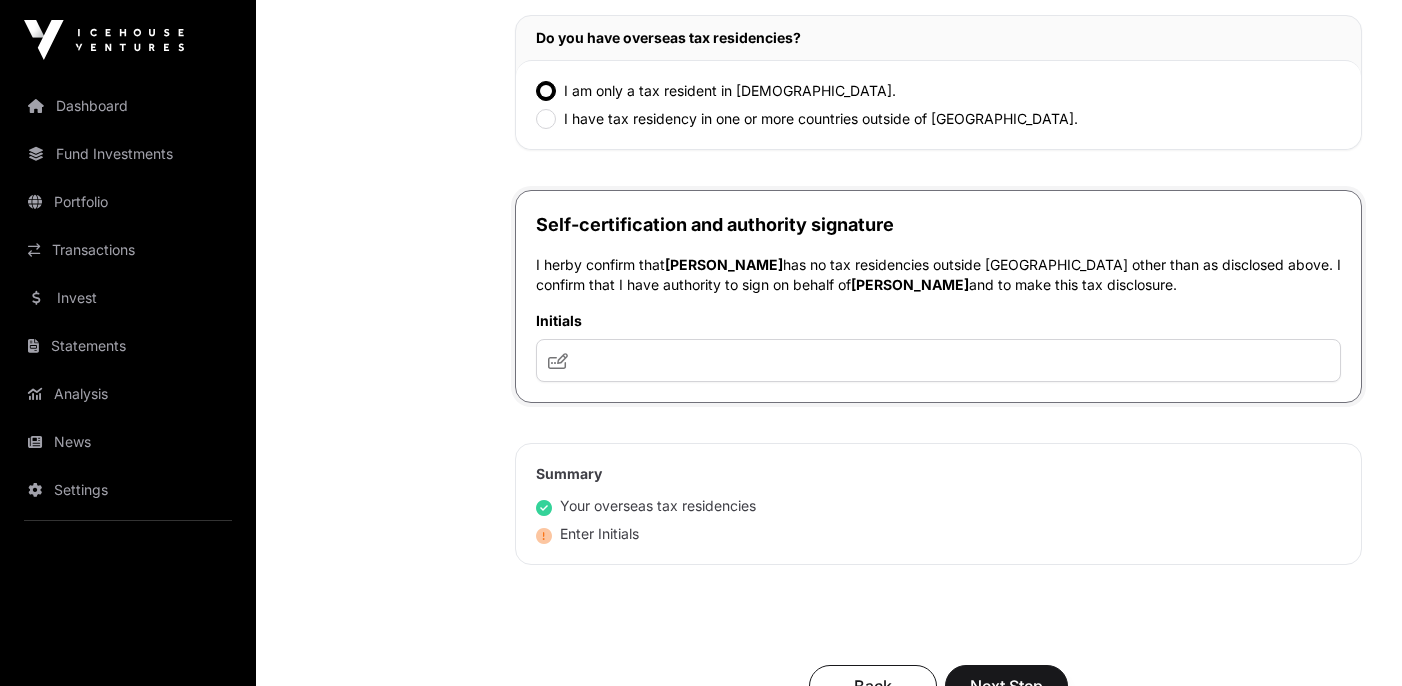 scroll, scrollTop: 835, scrollLeft: 0, axis: vertical 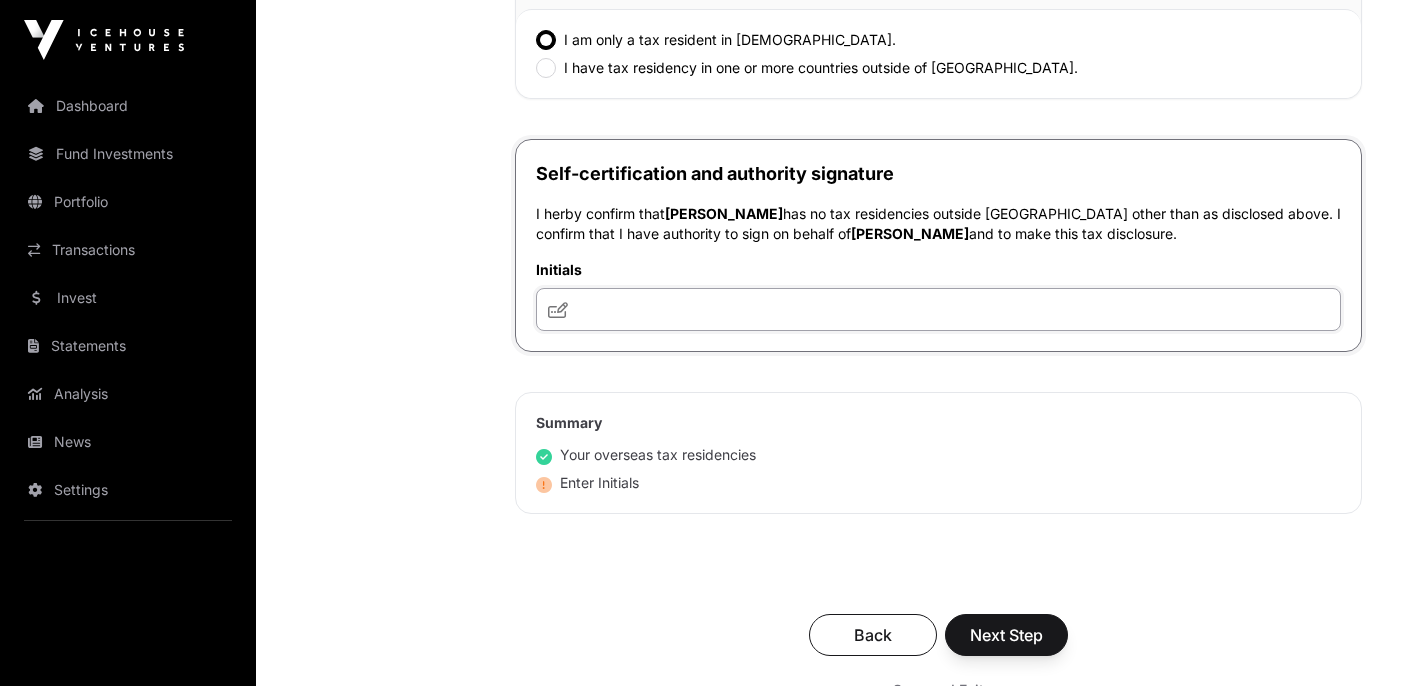 click 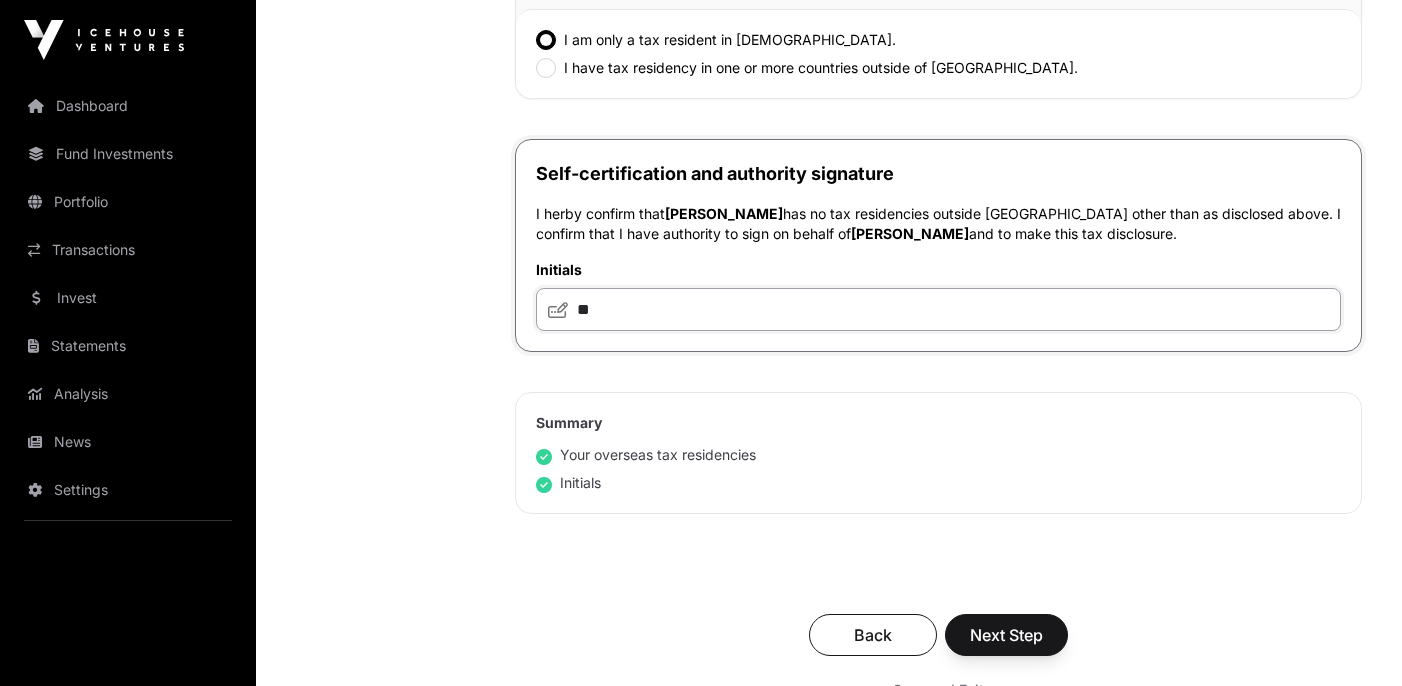 type on "**" 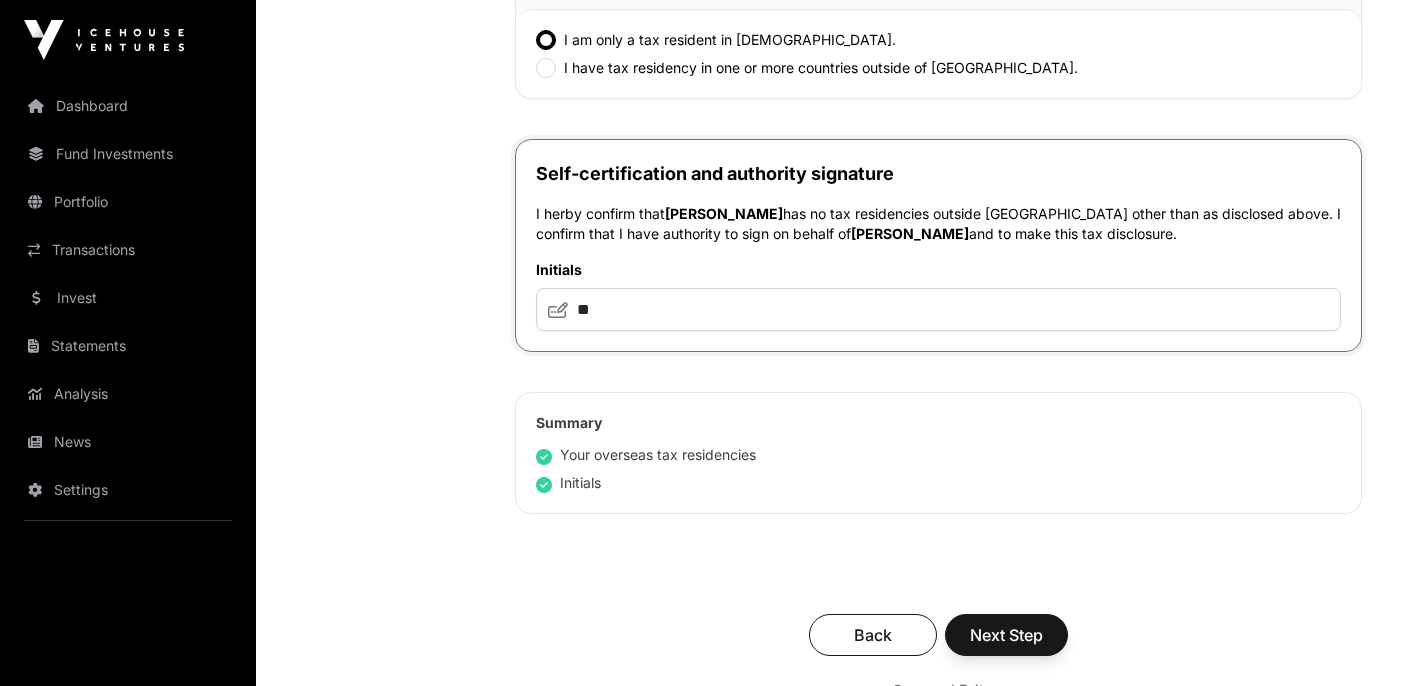 click on "Tax Certificate Instructions   As an individual investor you are confirming that there are no other 'controlling persons' for this investment who should be identified for FACTA and CRS purposes. If you have a complex tax situation please contact us so we can make the correct disclosures on your behalf.  [PERSON_NAME]  Residential Address  [STREET_ADDRESS][PERSON_NAME][DEMOGRAPHIC_DATA][DEMOGRAPHIC_DATA]  Date of Birth  [DEMOGRAPHIC_DATA]  Do you have overseas tax residencies?  I am only a tax resident in [DEMOGRAPHIC_DATA]. I have tax residency in one or more countries outside of [GEOGRAPHIC_DATA].  Self-certification and authority signature   I herby confirm that  [PERSON_NAME]  has no tax residencies outside [GEOGRAPHIC_DATA] other than as disclosed above. I confirm that I have authority to sign on behalf of  [PERSON_NAME]  and to make this tax disclosure.   Initials  **  Summary   Your overseas tax residencies   Initials" 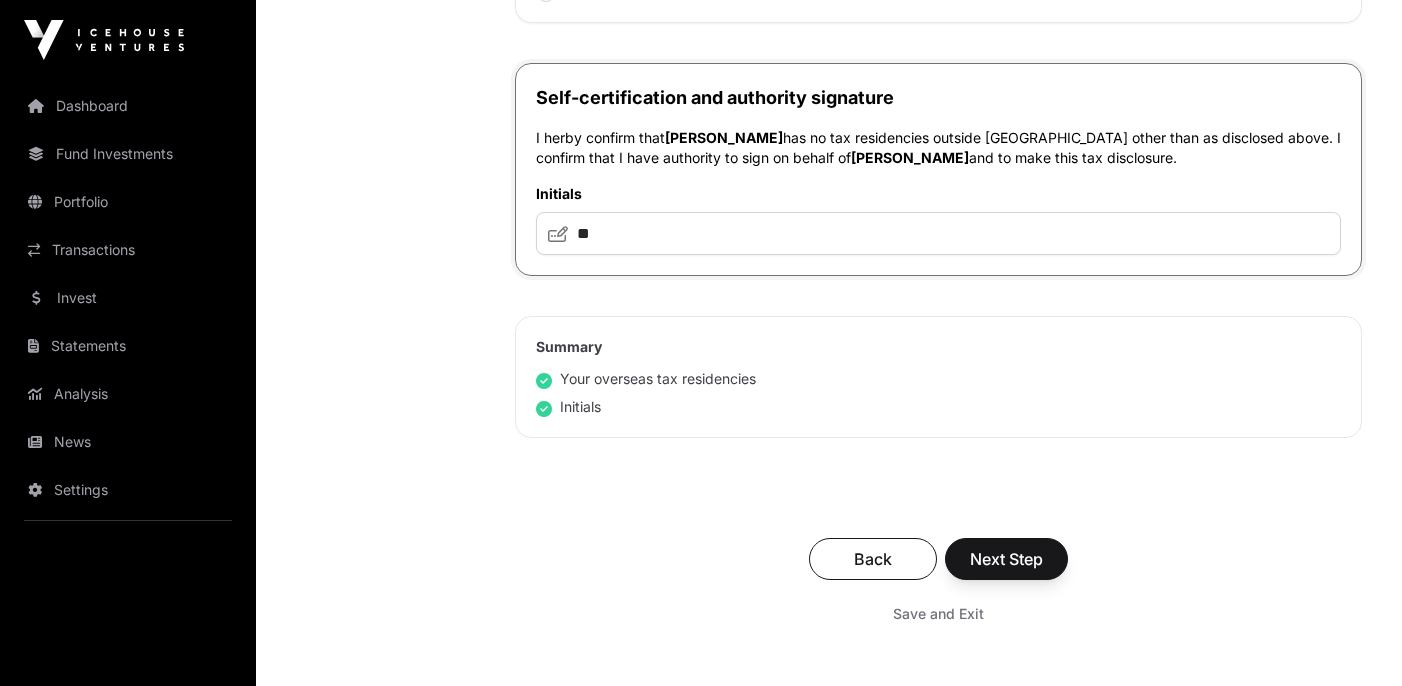 scroll, scrollTop: 945, scrollLeft: 0, axis: vertical 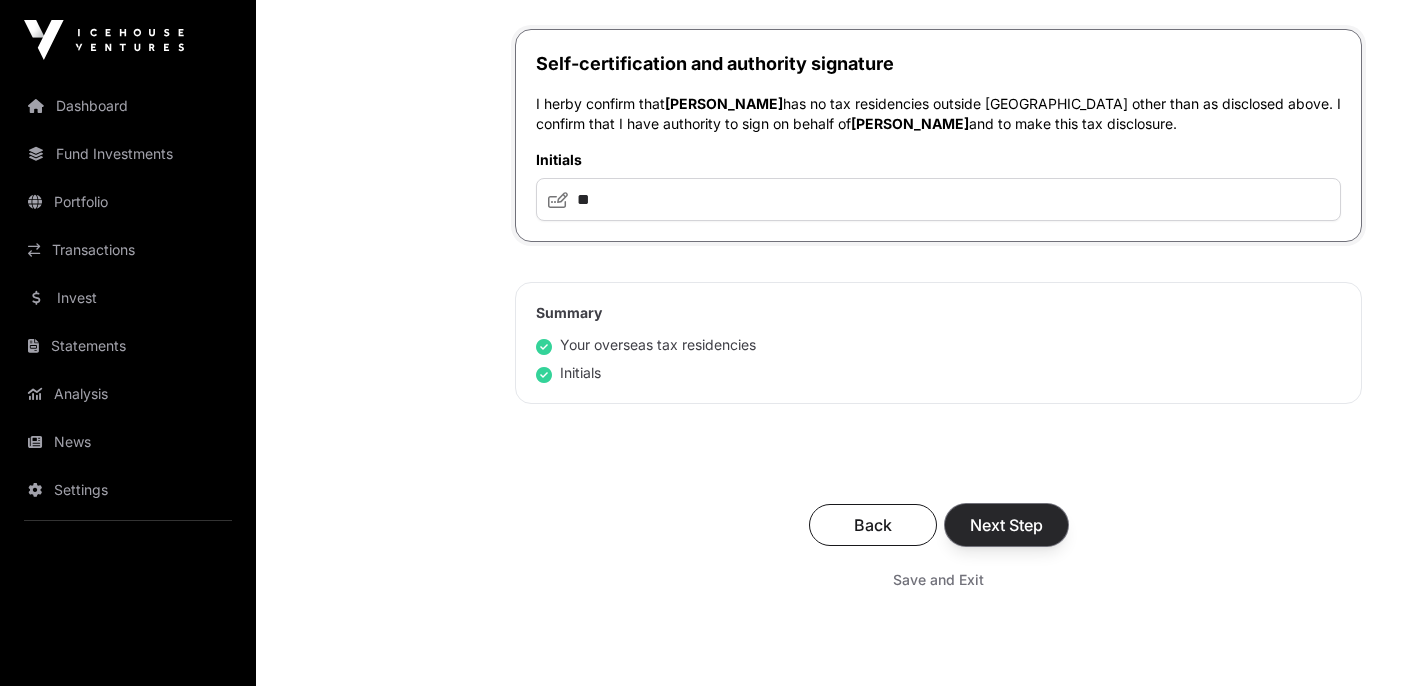 click on "Next Step" 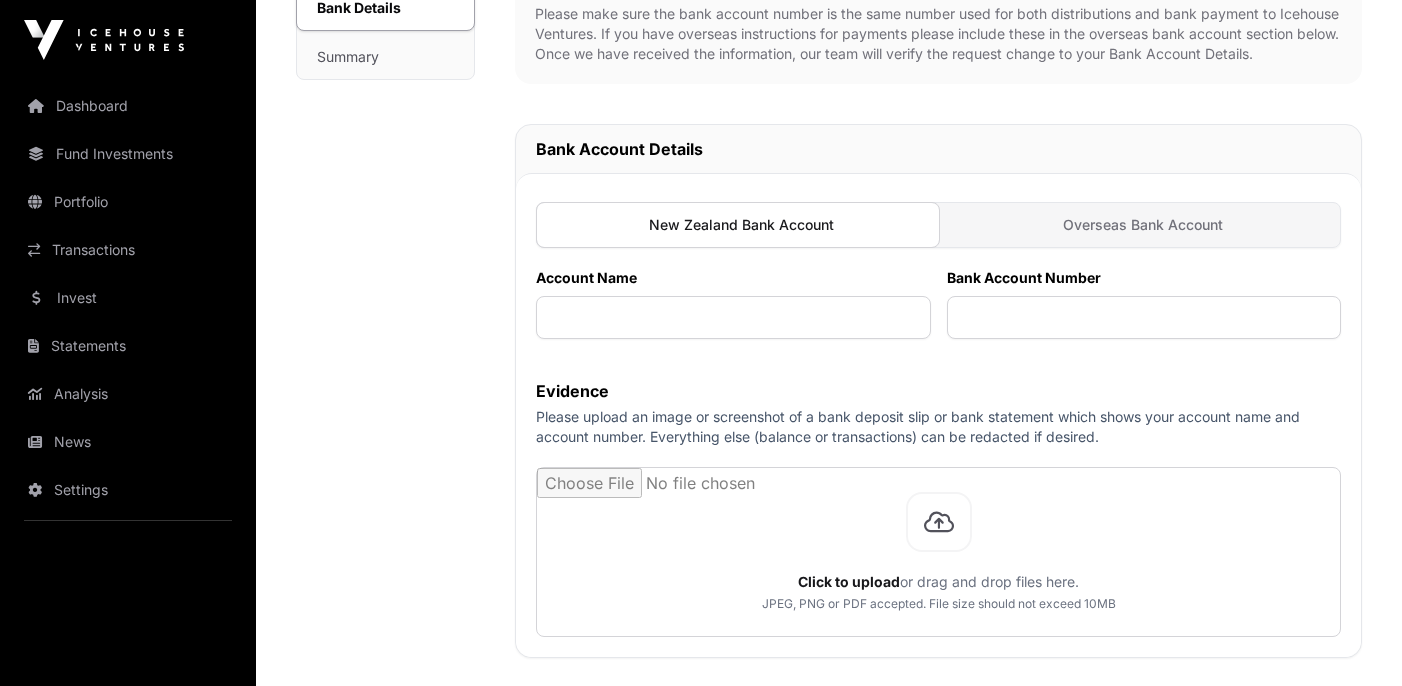 scroll, scrollTop: 531, scrollLeft: 0, axis: vertical 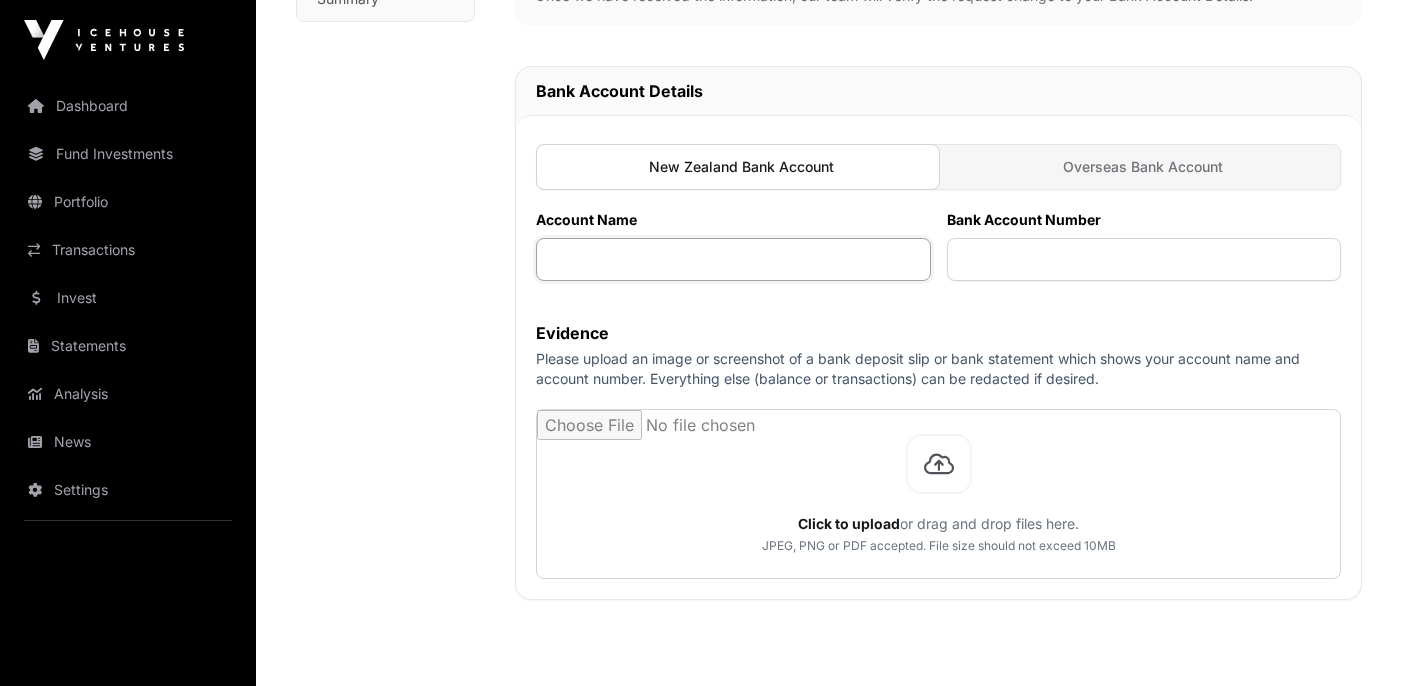 click 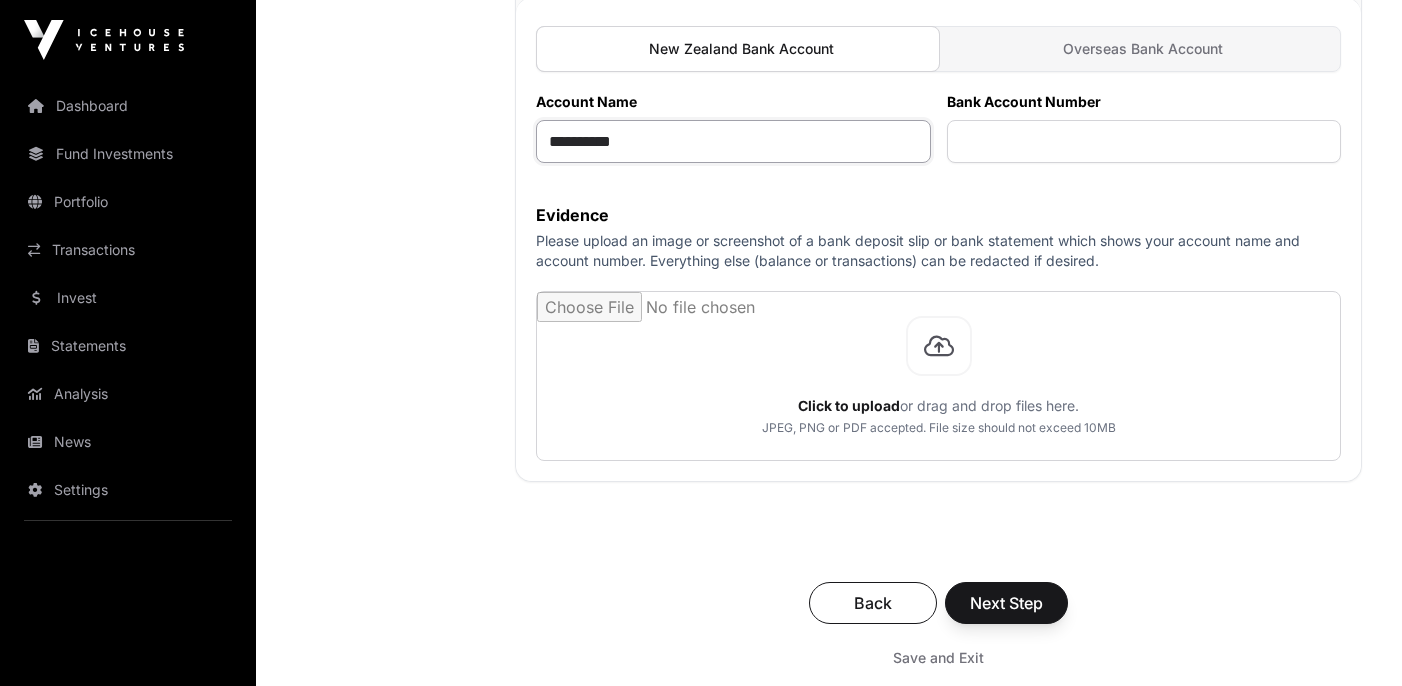 scroll, scrollTop: 651, scrollLeft: 0, axis: vertical 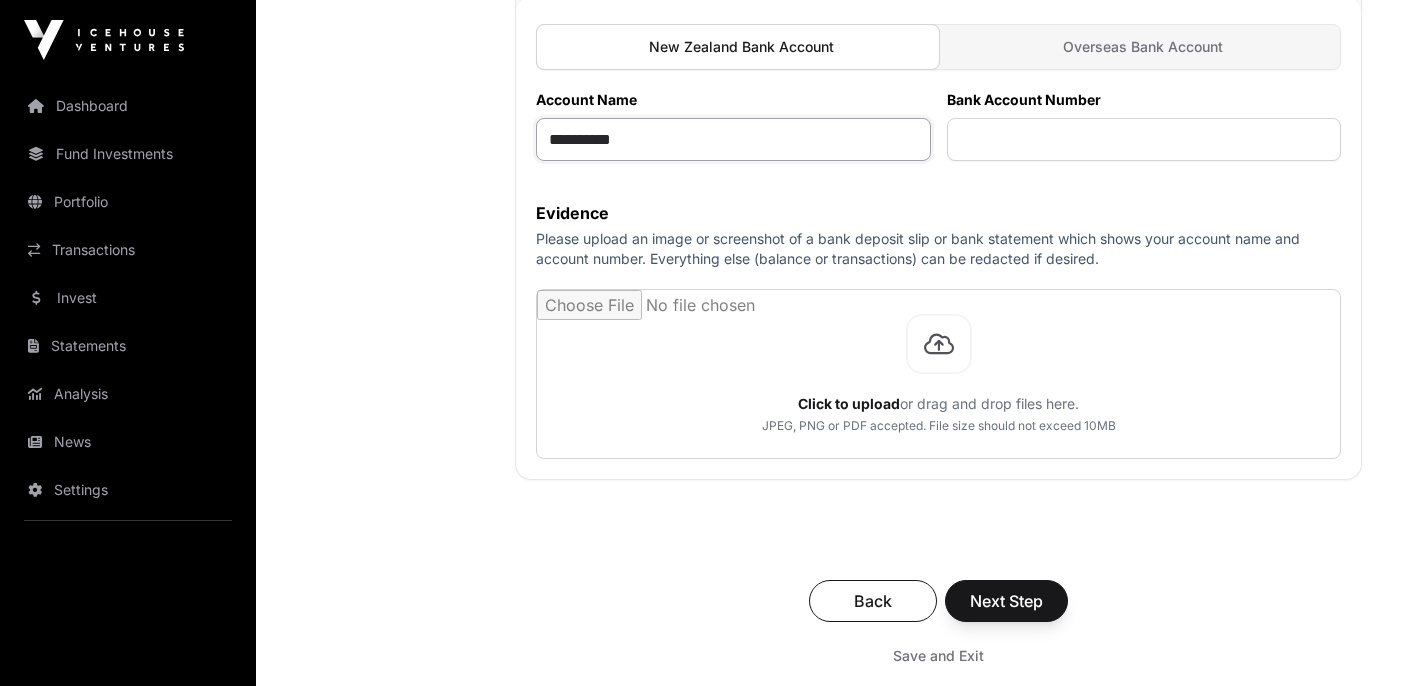 type on "**********" 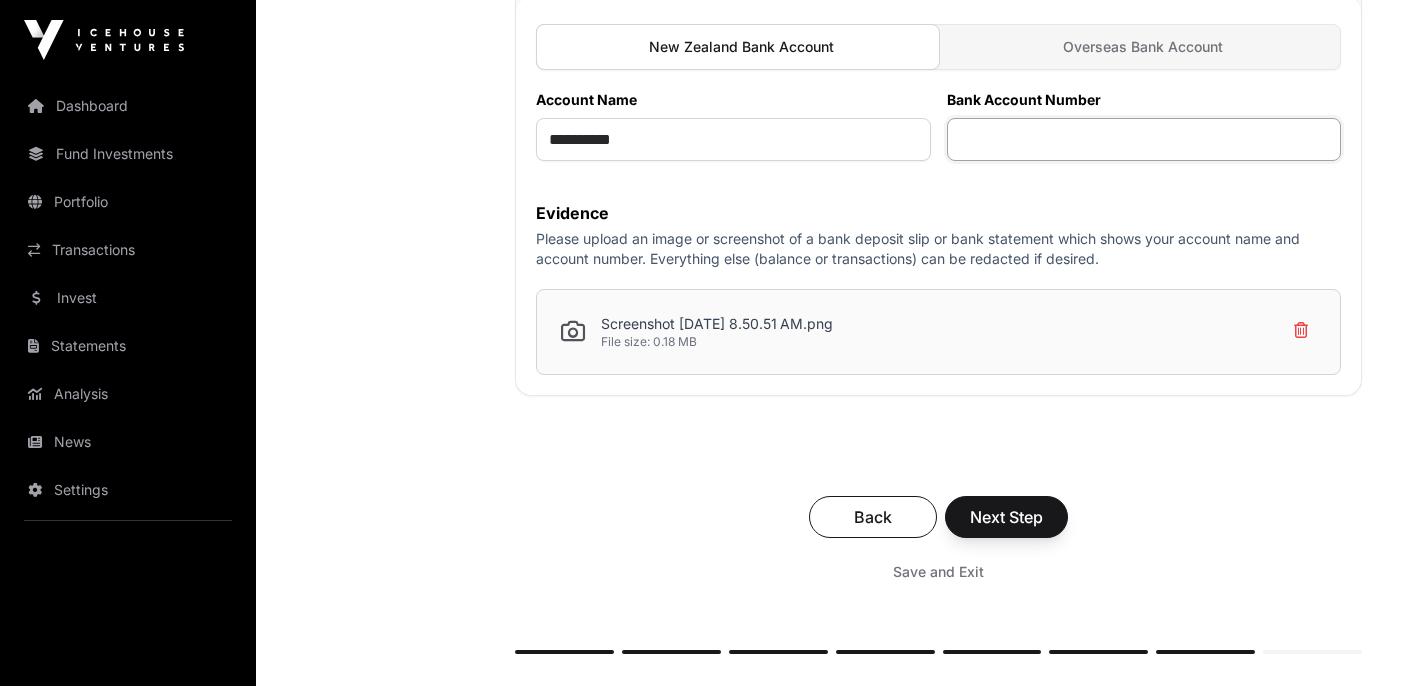 click 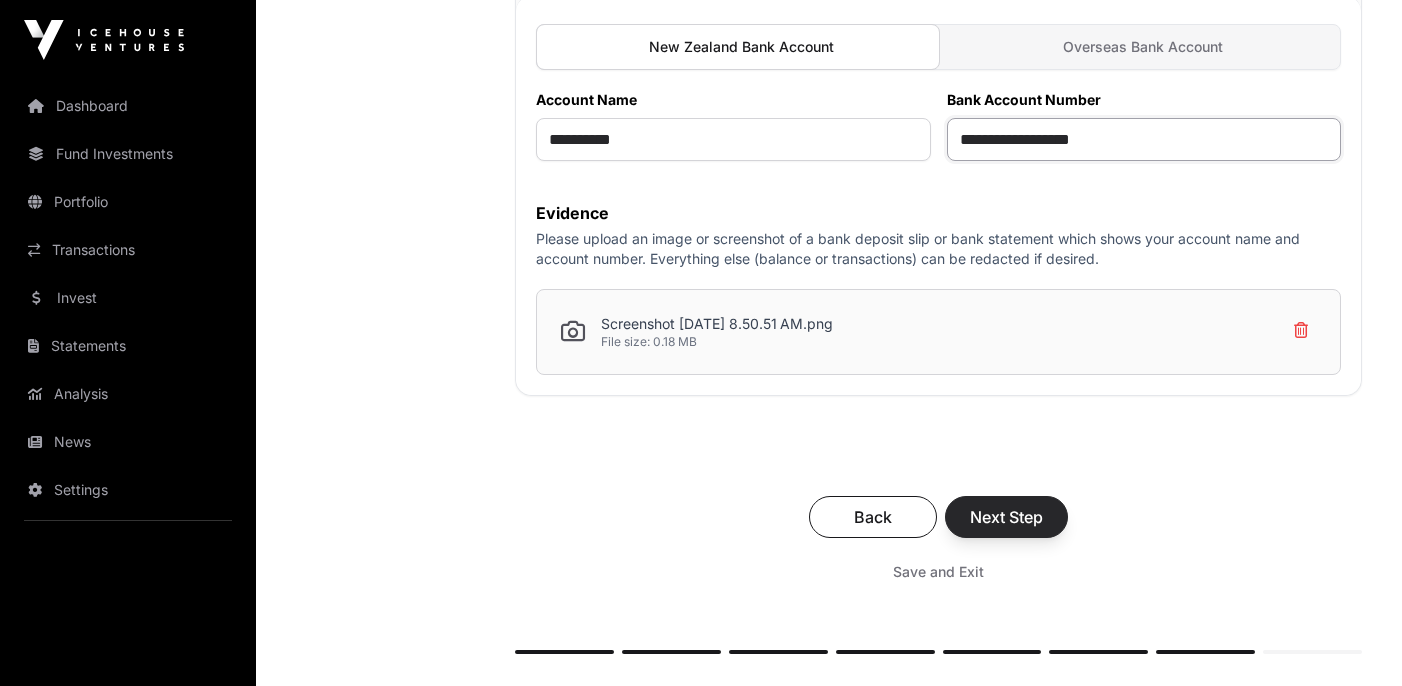 type on "**********" 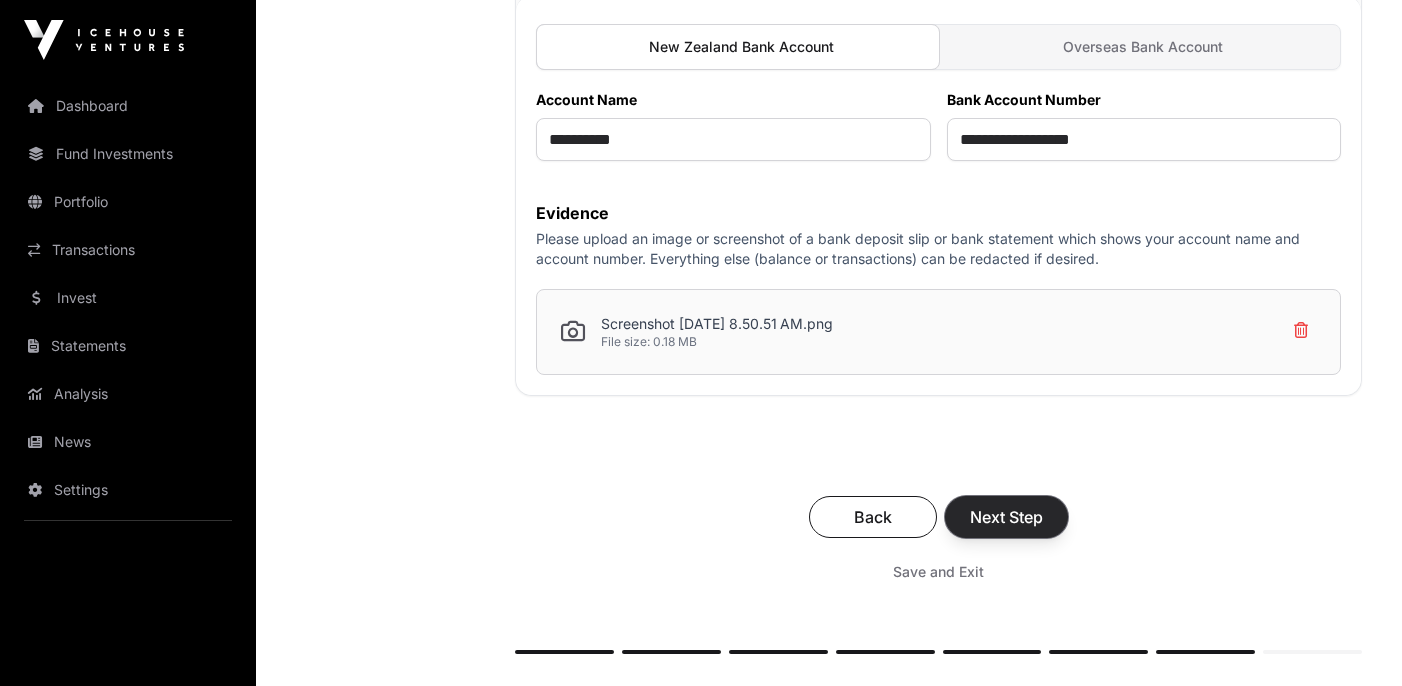 click on "Next Step" 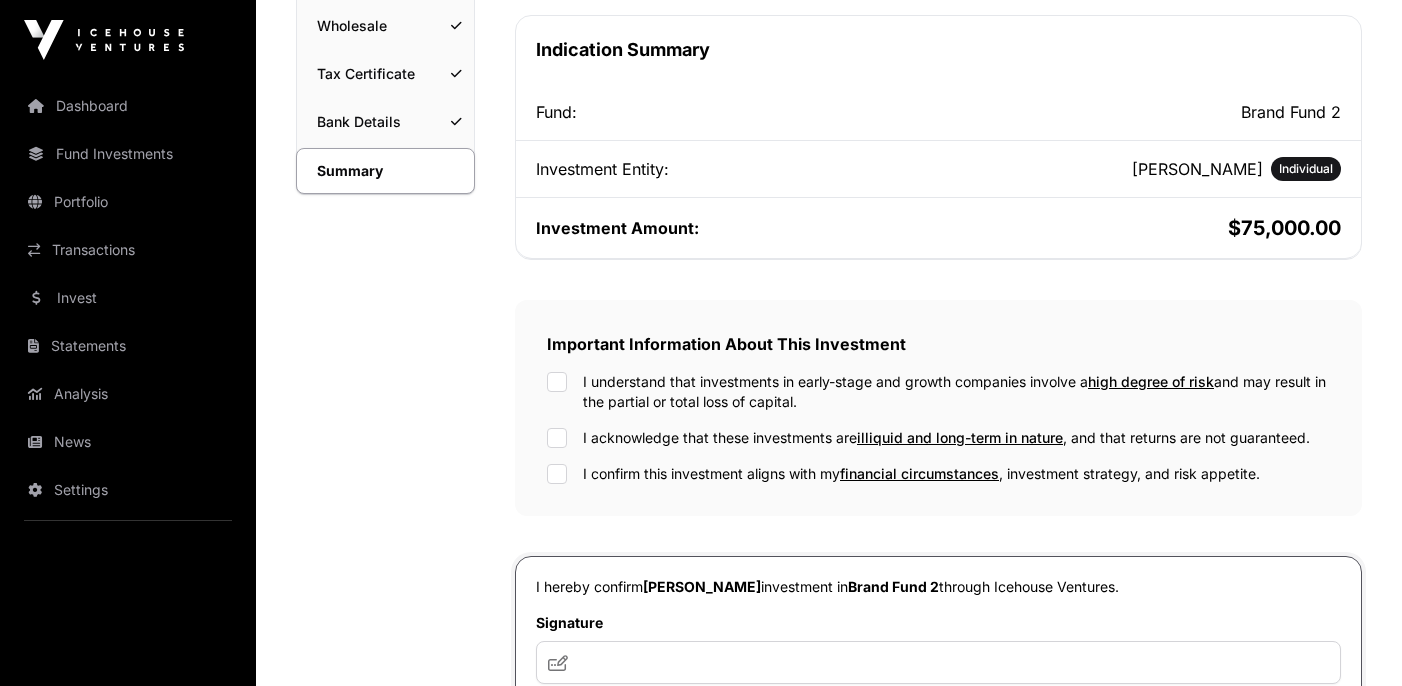 scroll, scrollTop: 359, scrollLeft: 0, axis: vertical 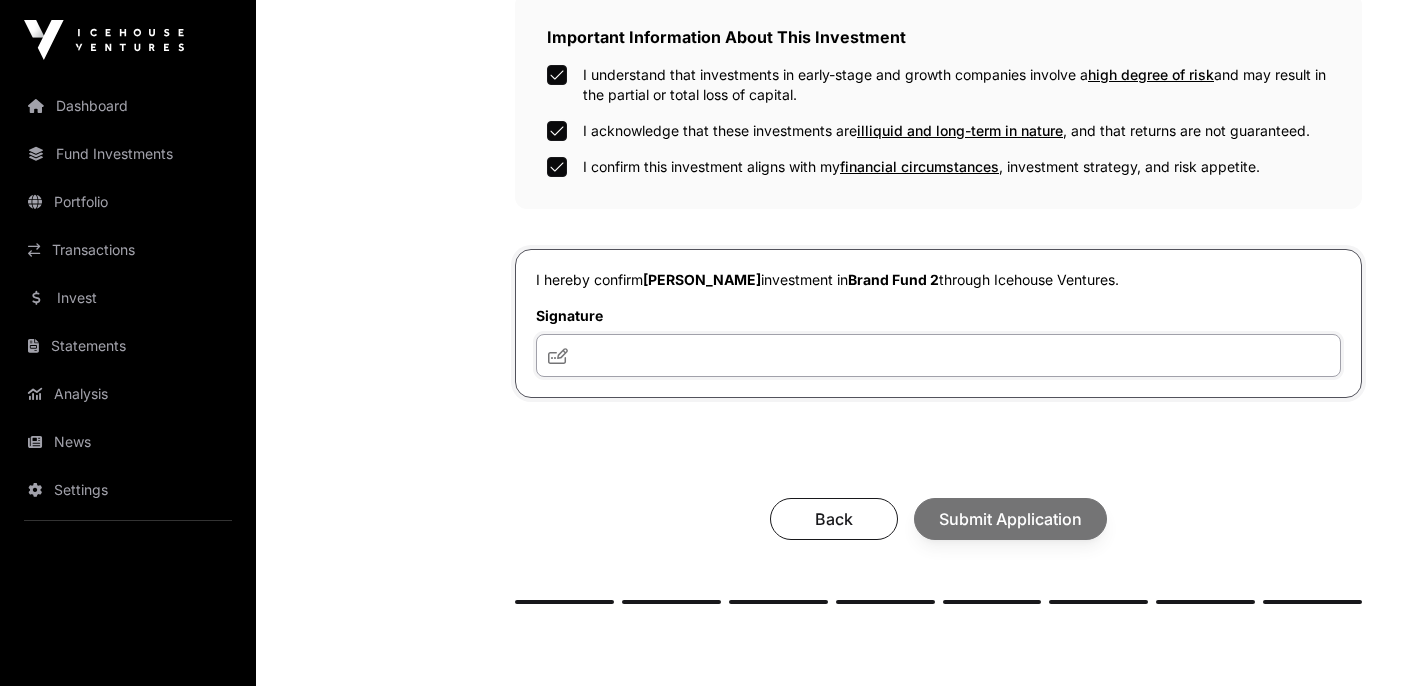click 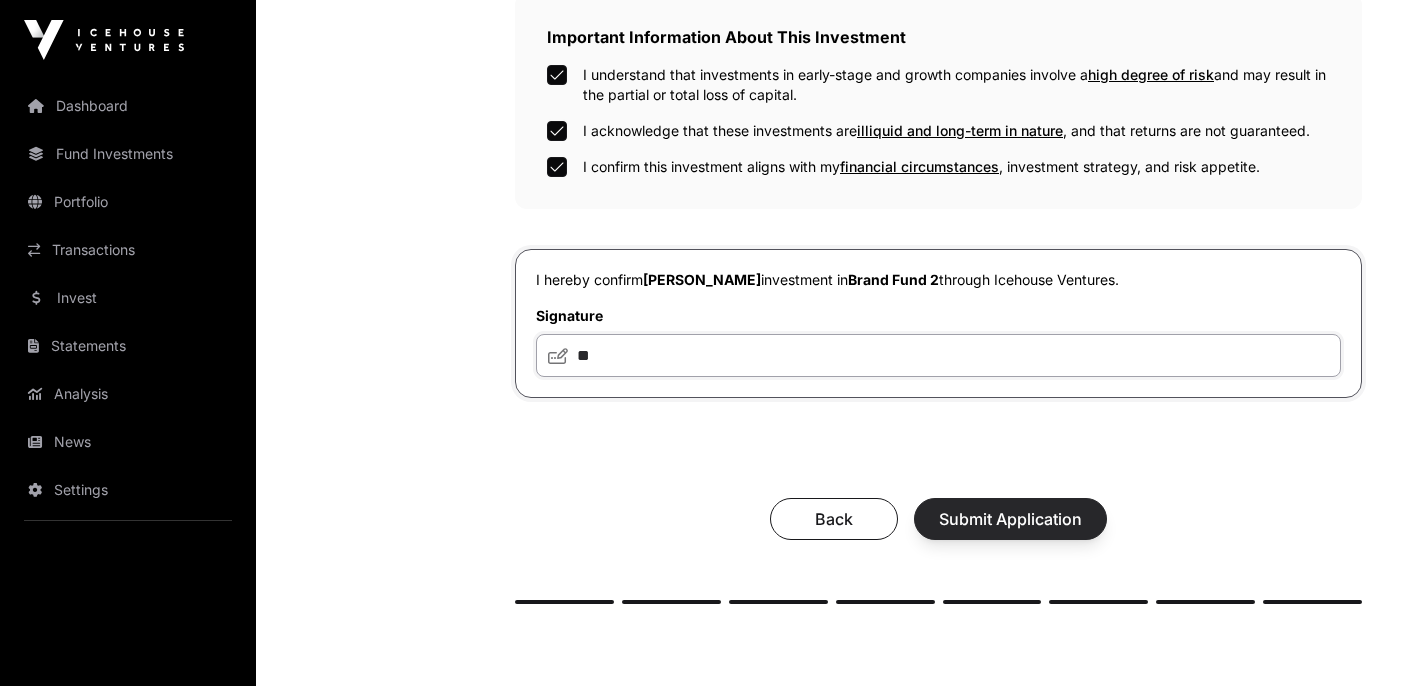 type on "**" 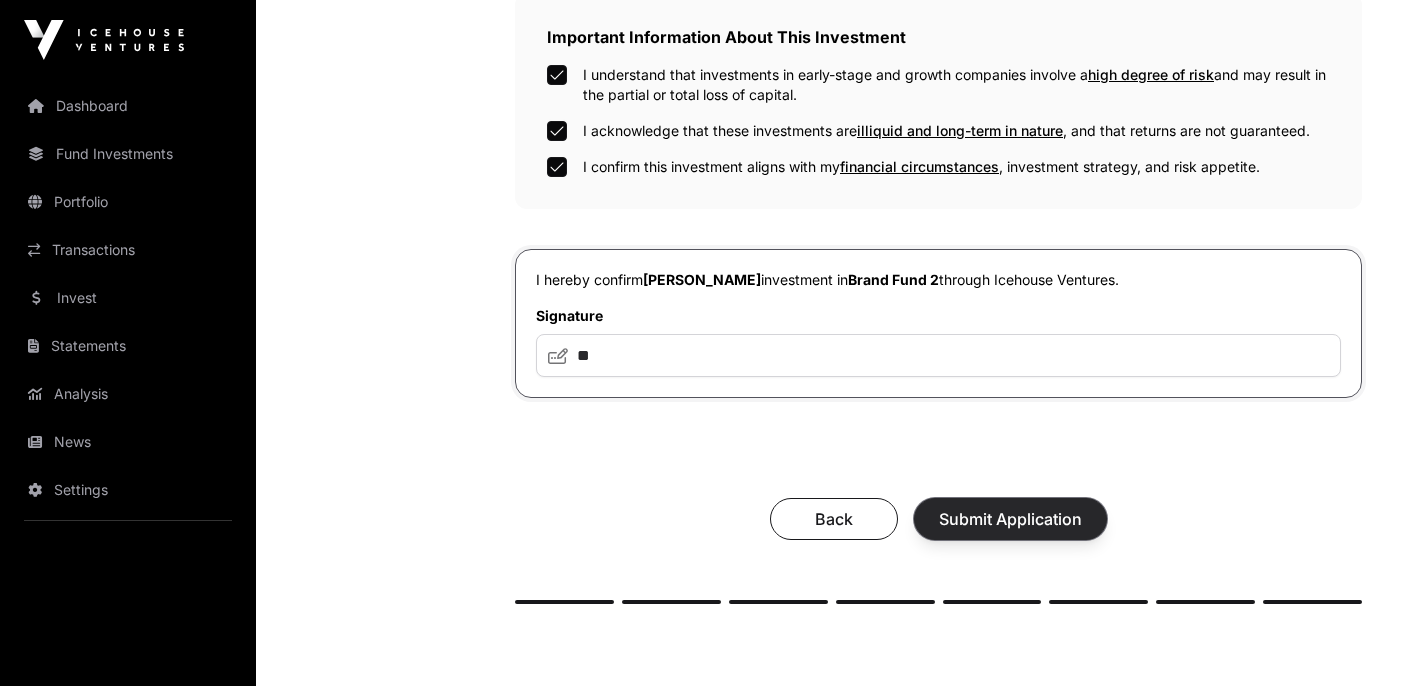 click on "Submit Application" 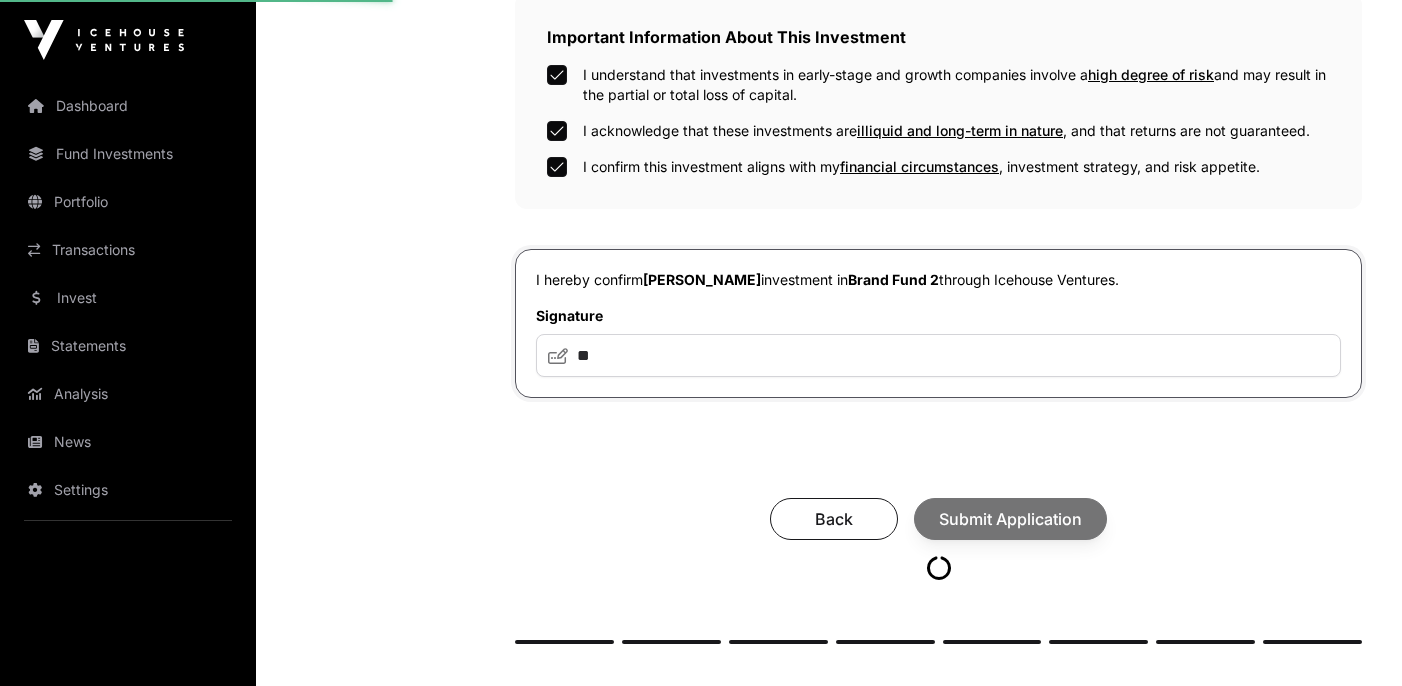 scroll, scrollTop: 0, scrollLeft: 0, axis: both 